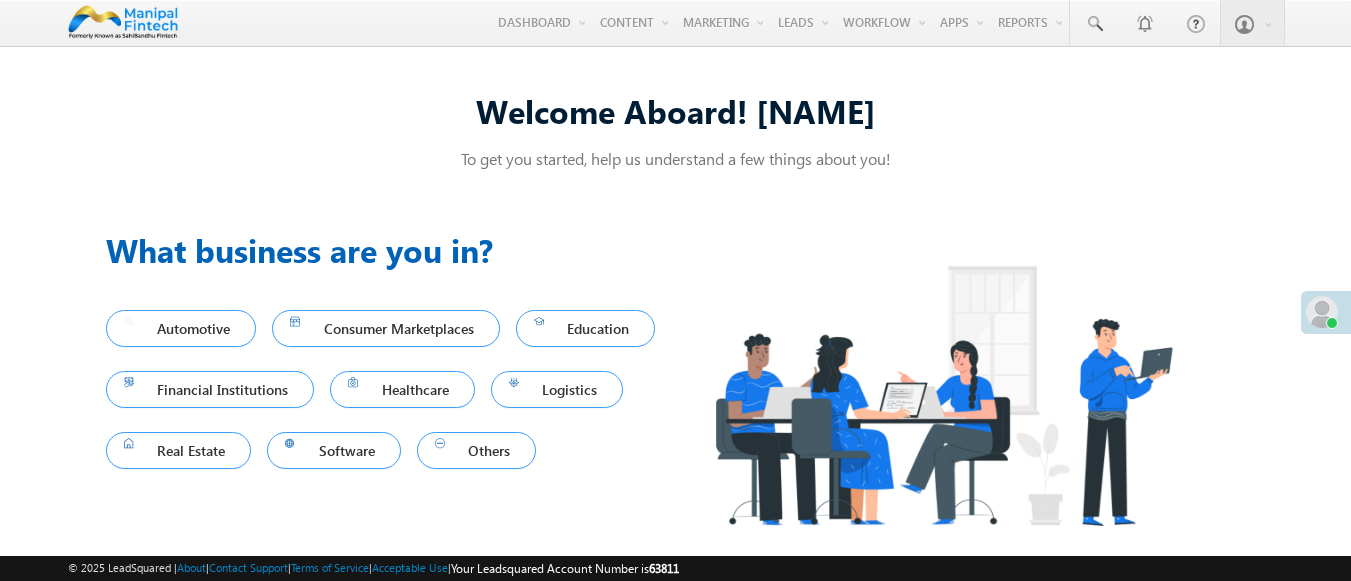 scroll, scrollTop: 0, scrollLeft: 0, axis: both 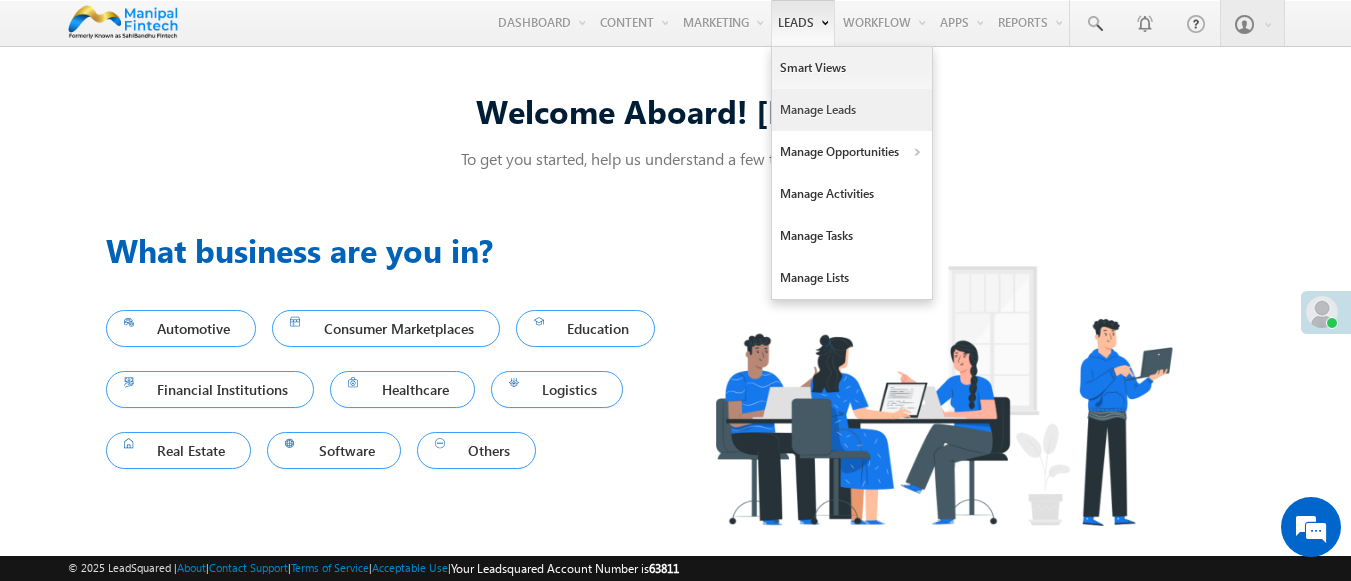 click on "Manage Leads" at bounding box center [852, 110] 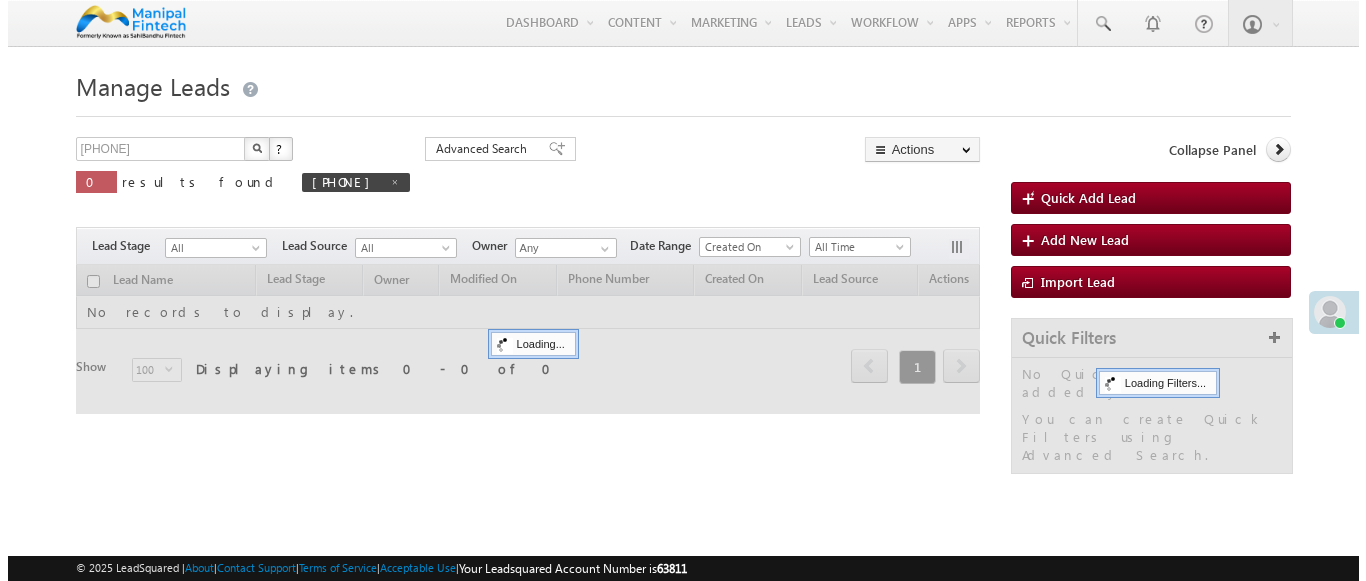 scroll, scrollTop: 0, scrollLeft: 0, axis: both 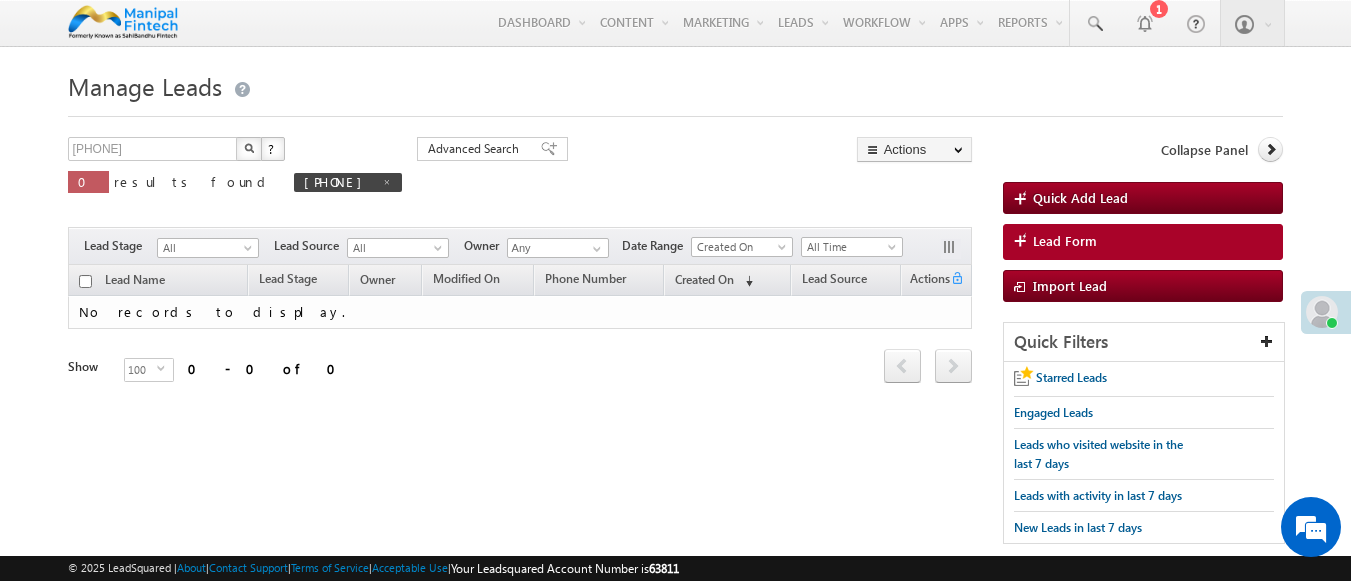 click on "Lead Form" at bounding box center [1143, 242] 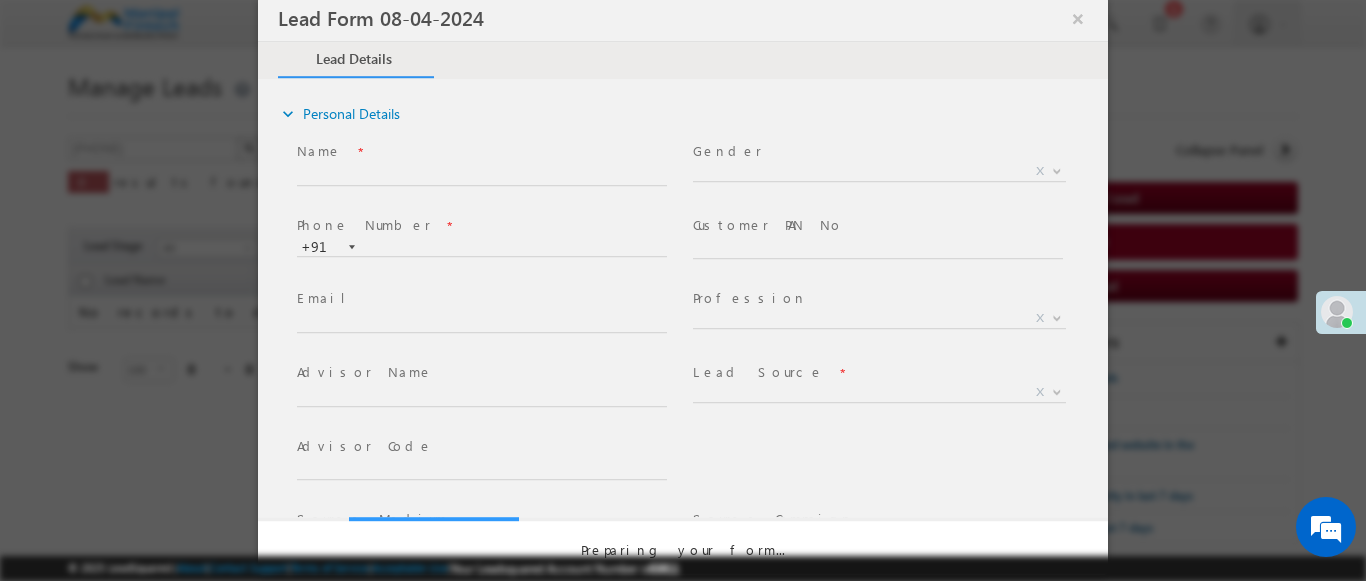 scroll, scrollTop: 0, scrollLeft: 0, axis: both 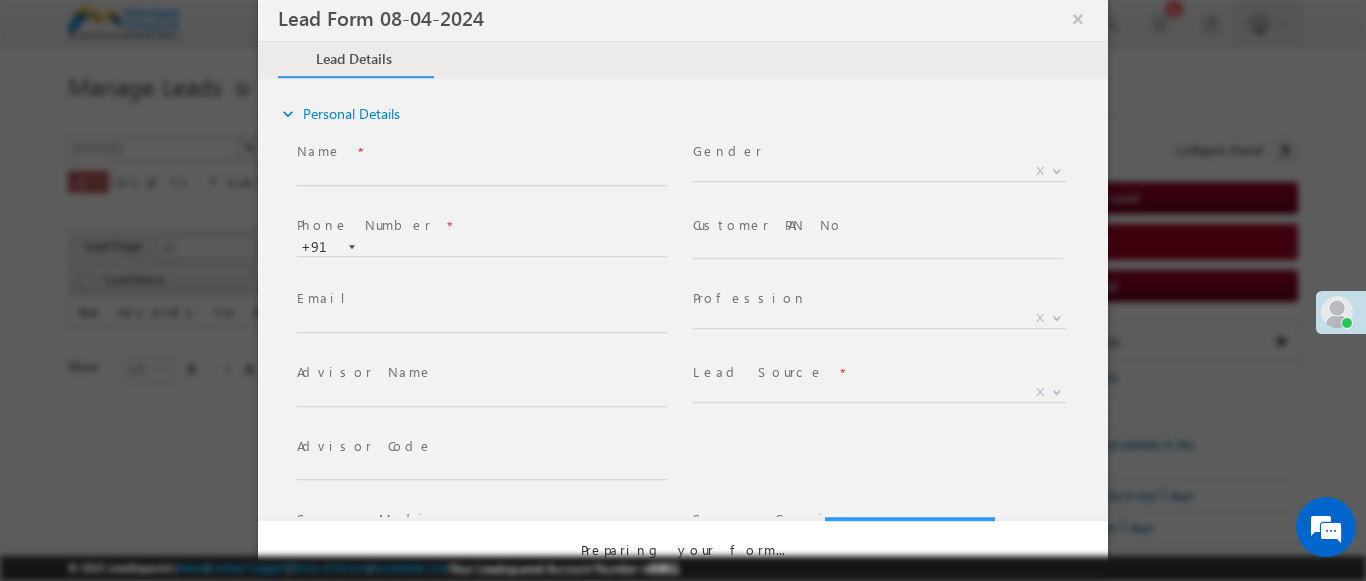 select on "Open" 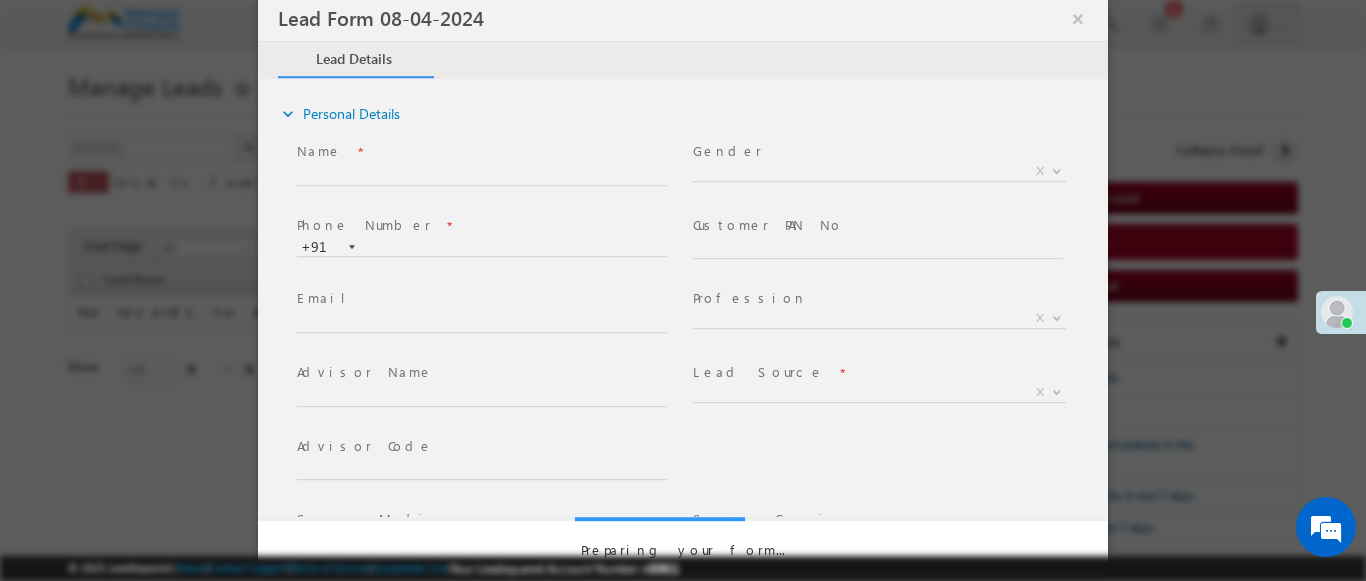 select on "Prospecting" 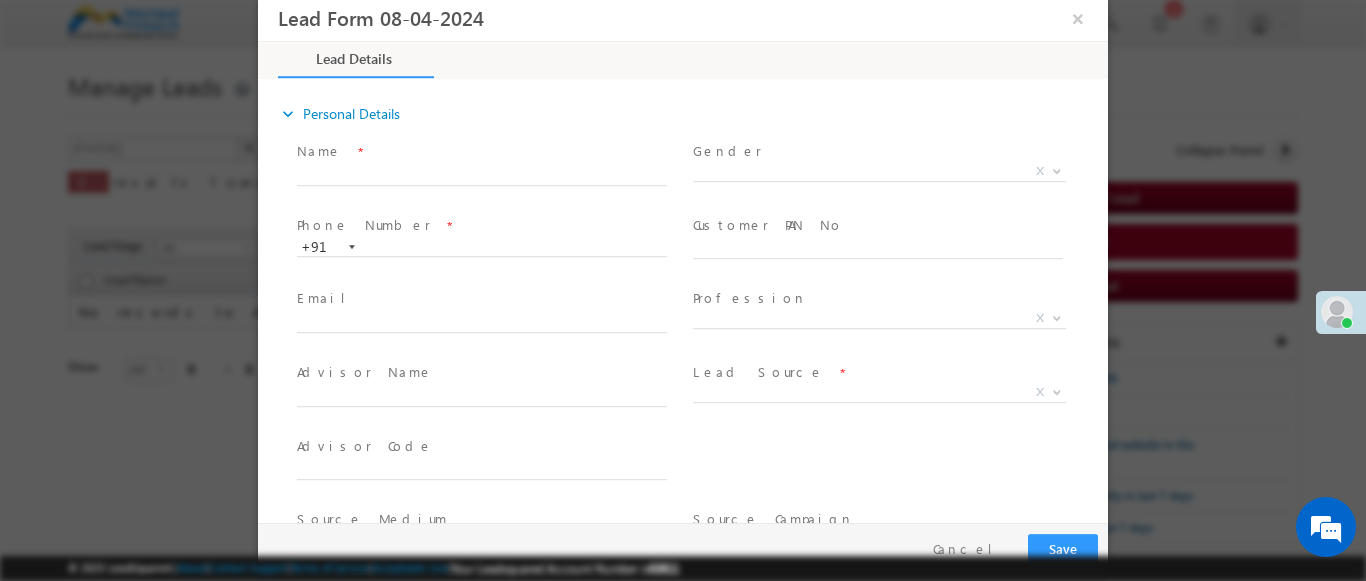 type on "07/11/25 10:03 AM" 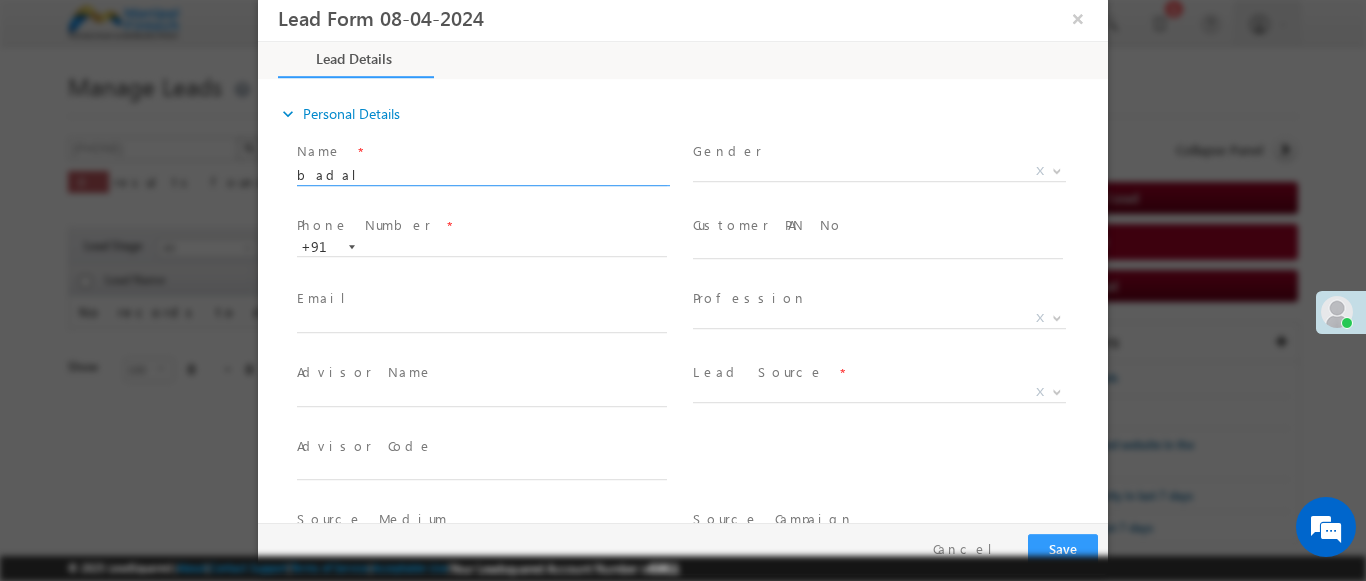 scroll, scrollTop: 0, scrollLeft: 0, axis: both 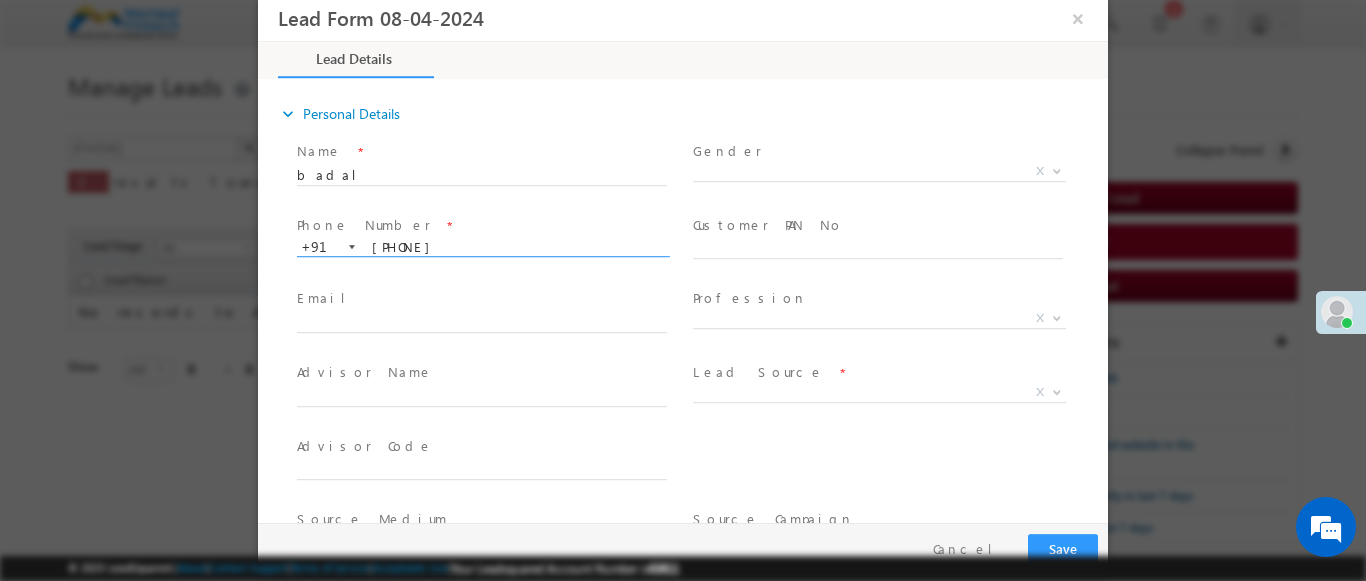 type on "[PHONE]" 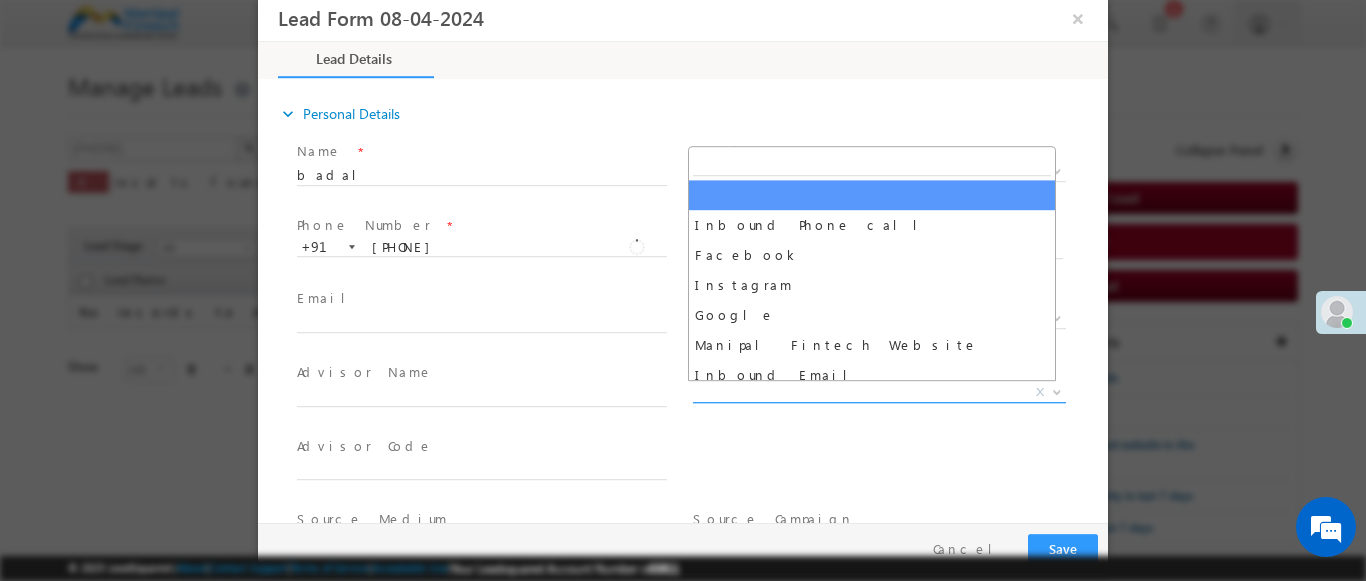scroll, scrollTop: 1570, scrollLeft: 0, axis: vertical 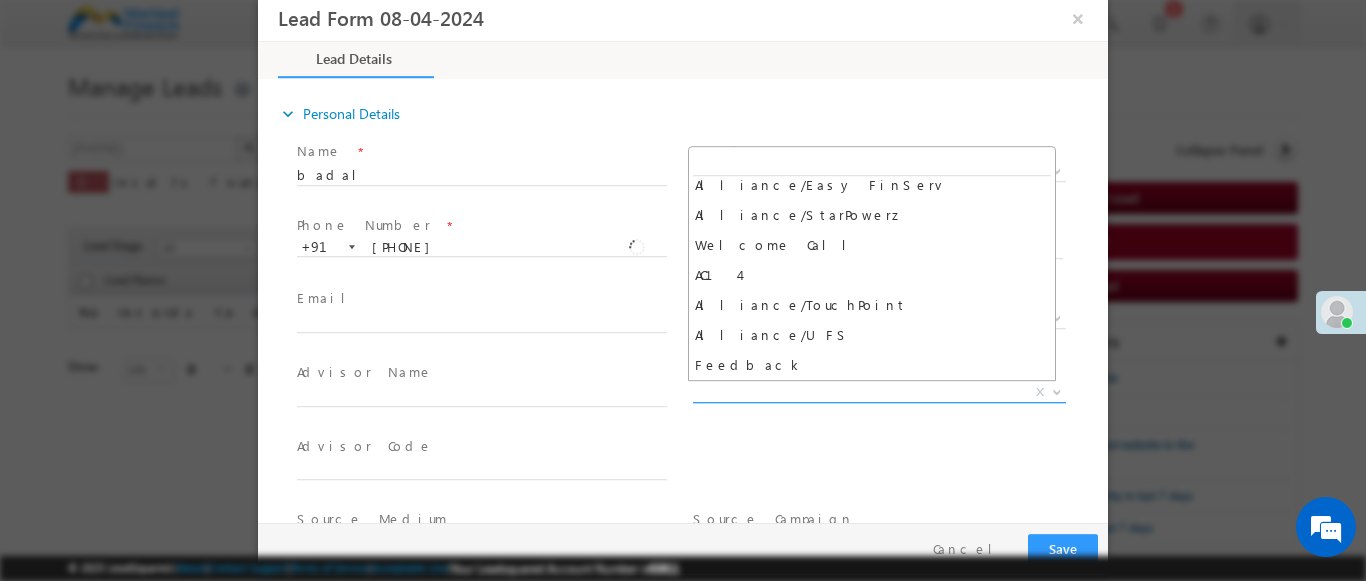 select on "Feedback" 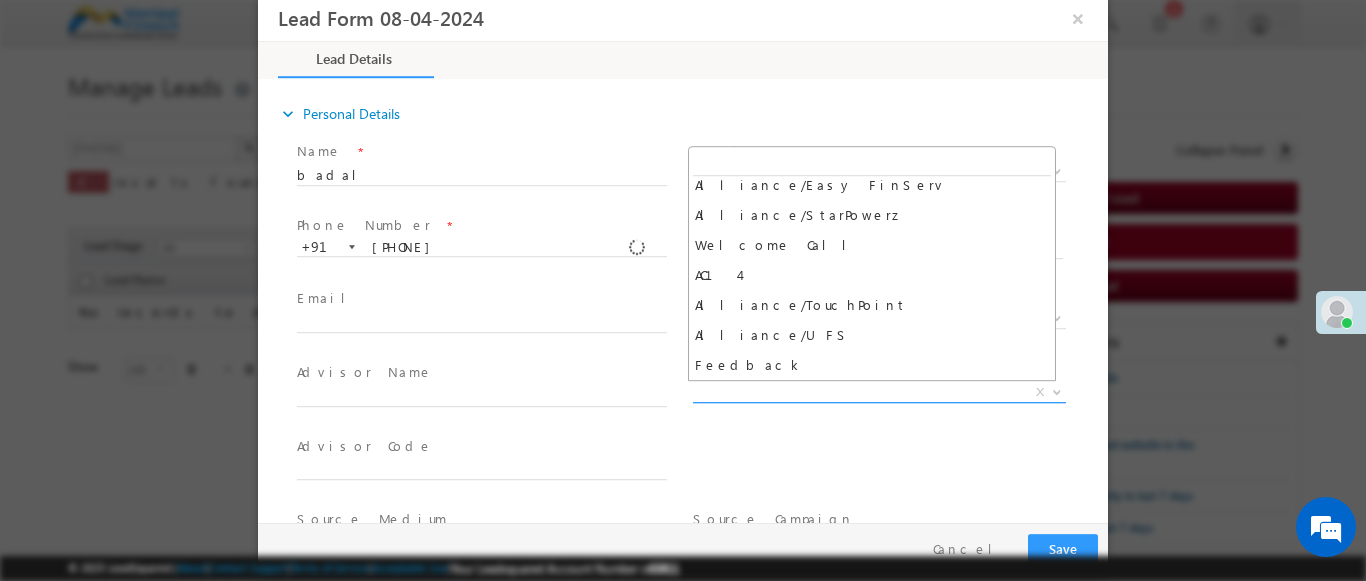 type on "badal- Feedback" 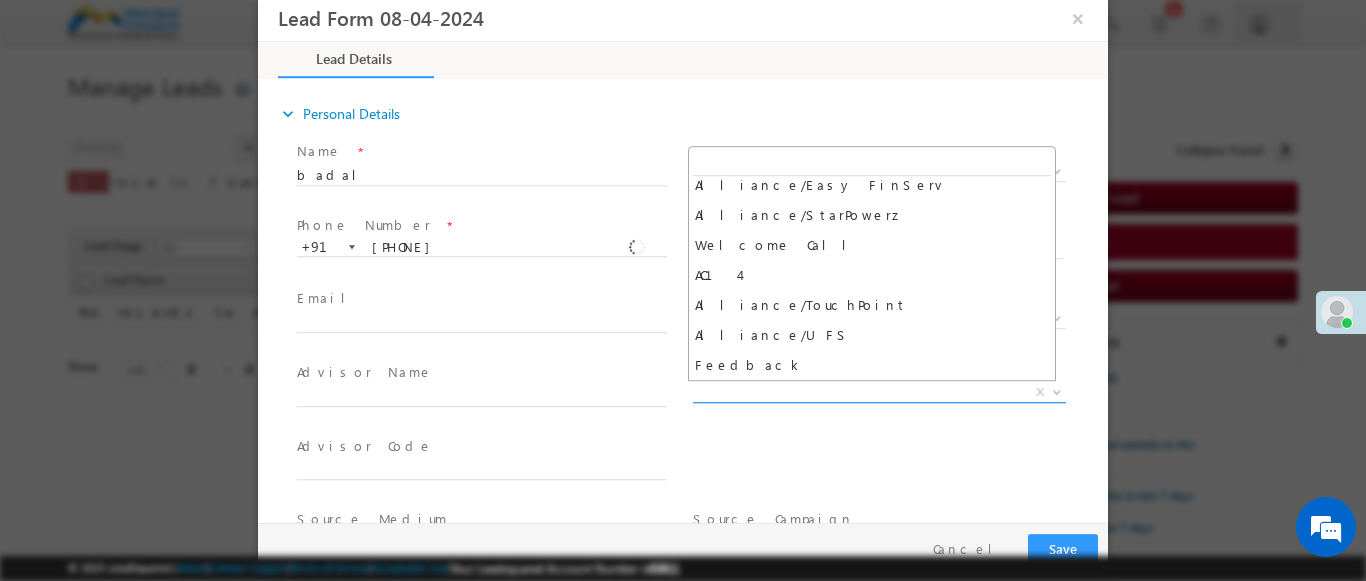 scroll, scrollTop: 886, scrollLeft: 0, axis: vertical 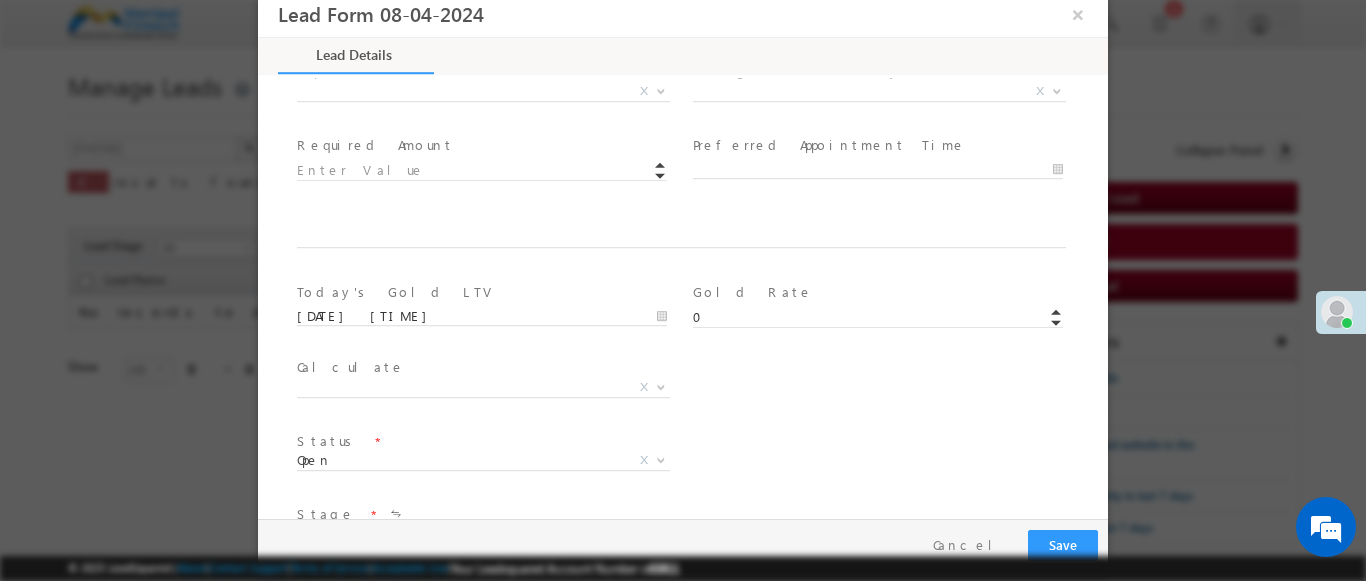 type on "600006" 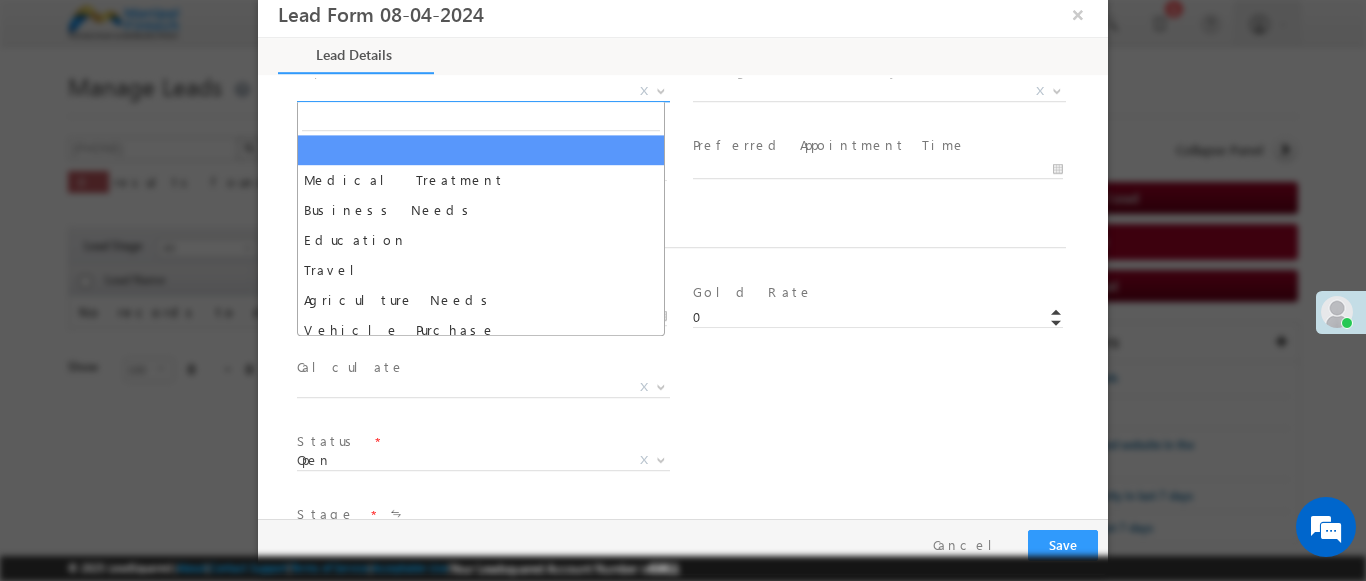 select on "Medical Treatment" 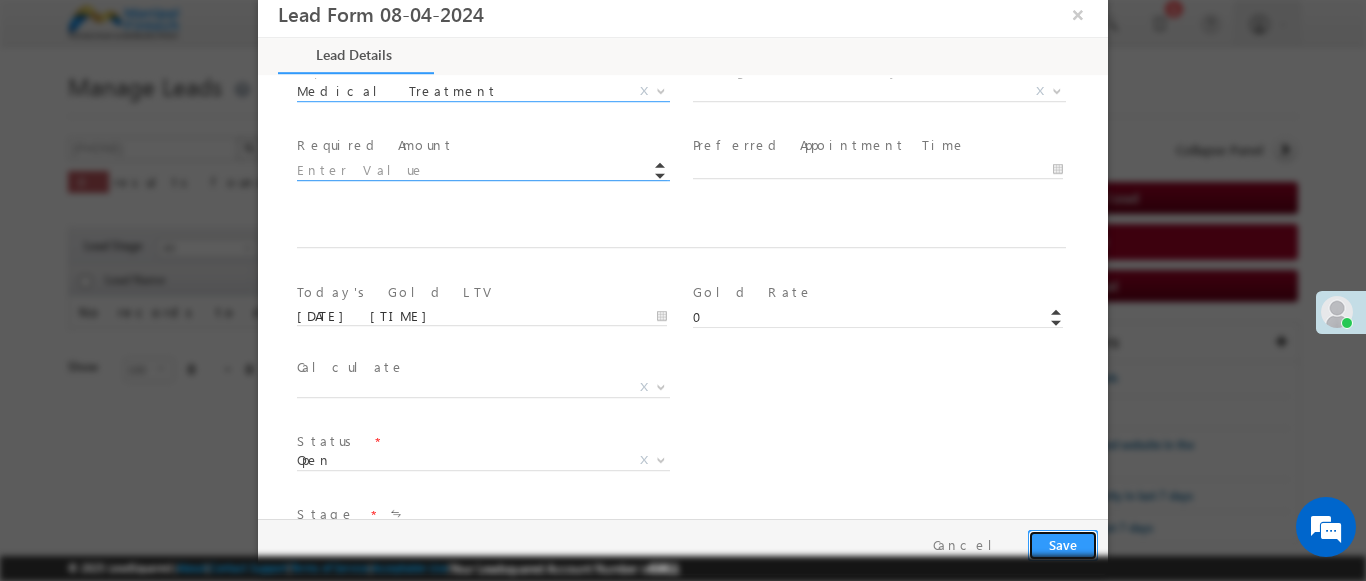 click on "Save" at bounding box center (1063, 545) 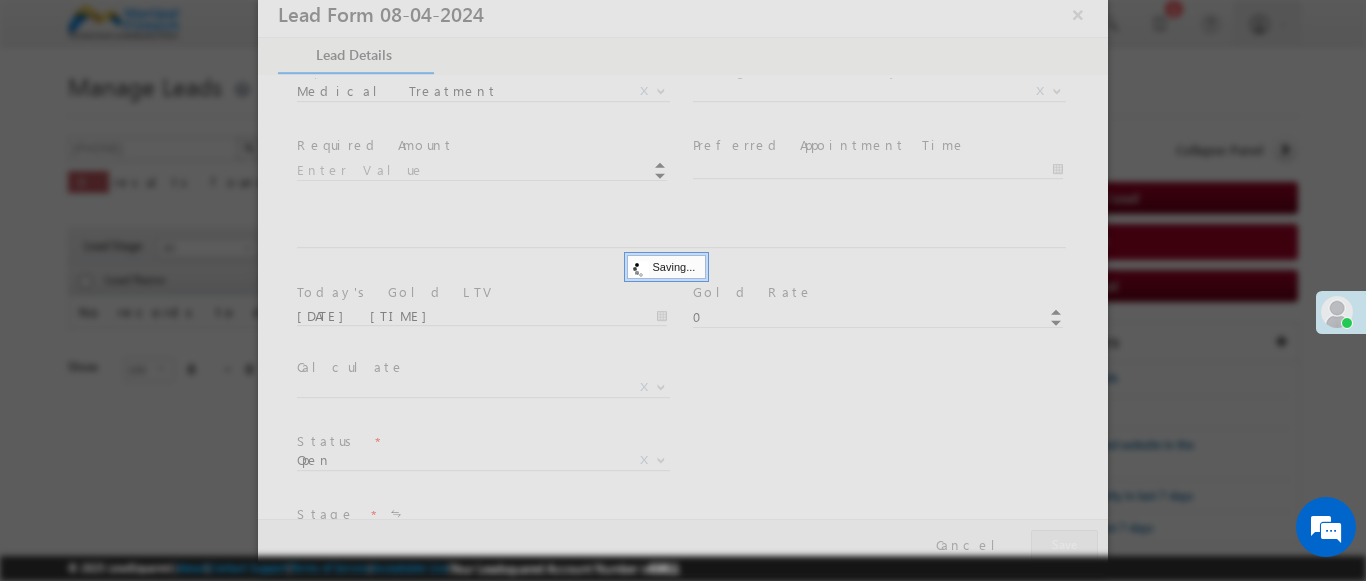 type on "Tamil Nadu" 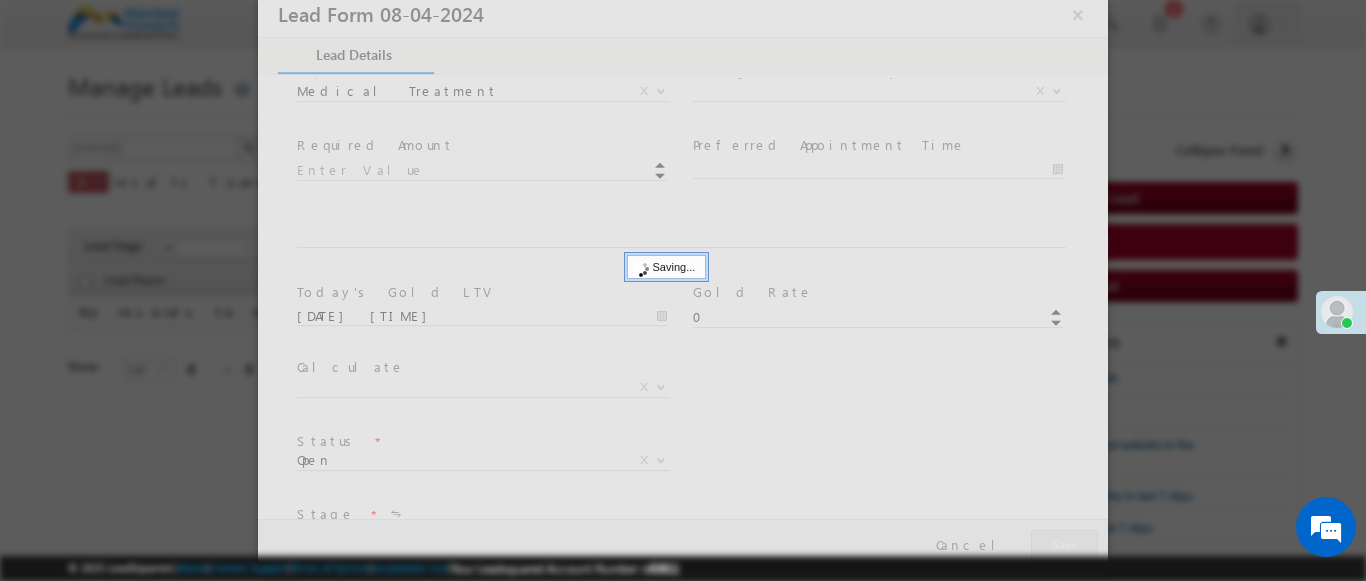 type on "Chennai" 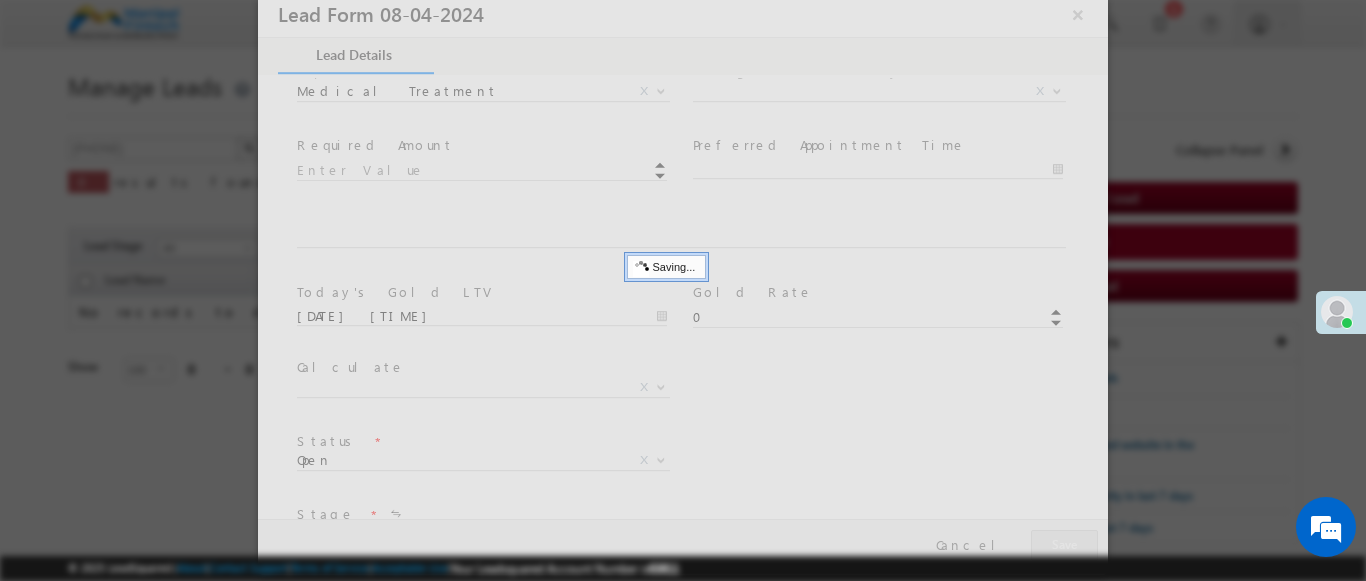 select on "DPI" 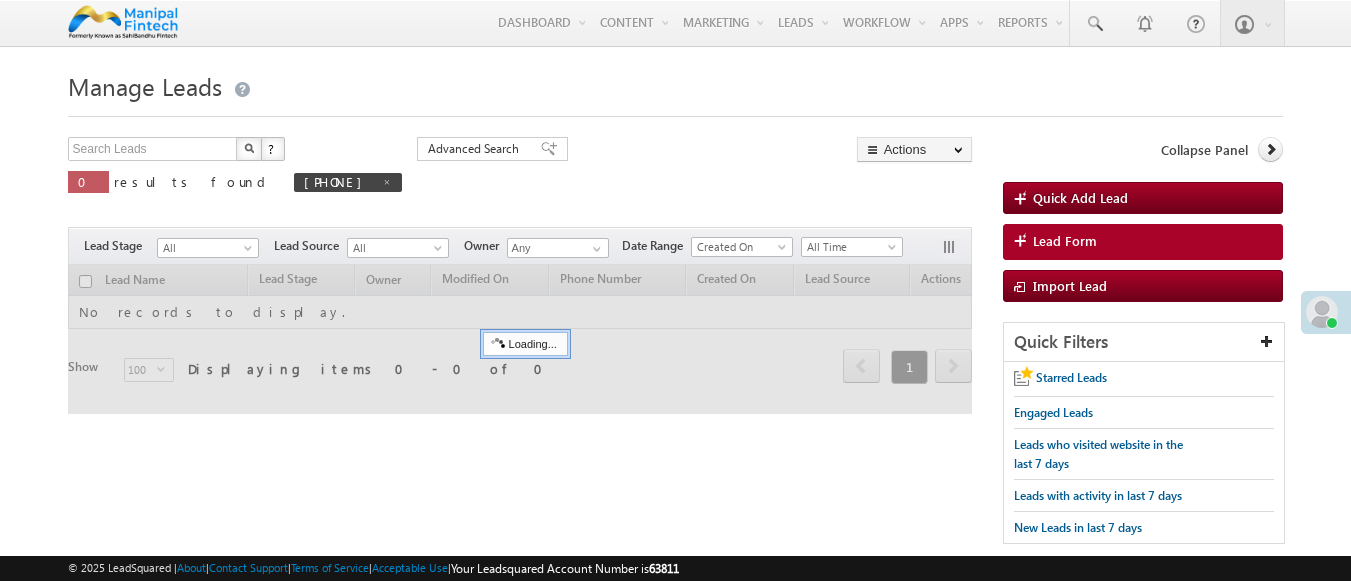 scroll, scrollTop: 0, scrollLeft: 0, axis: both 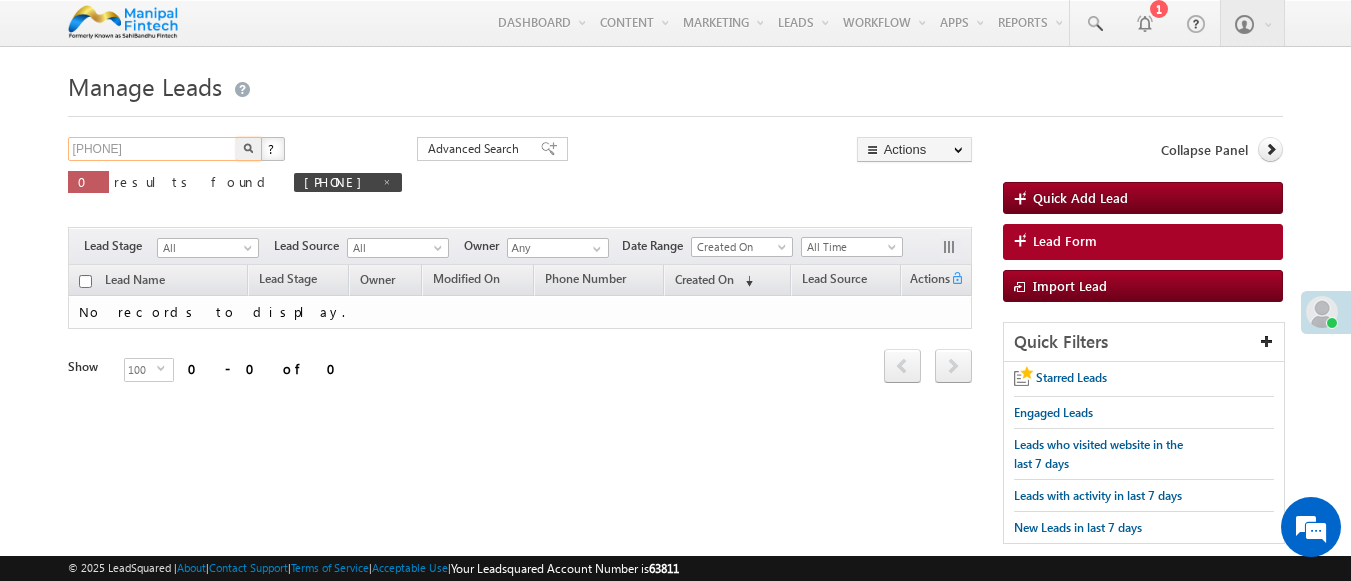 type on "7908141450" 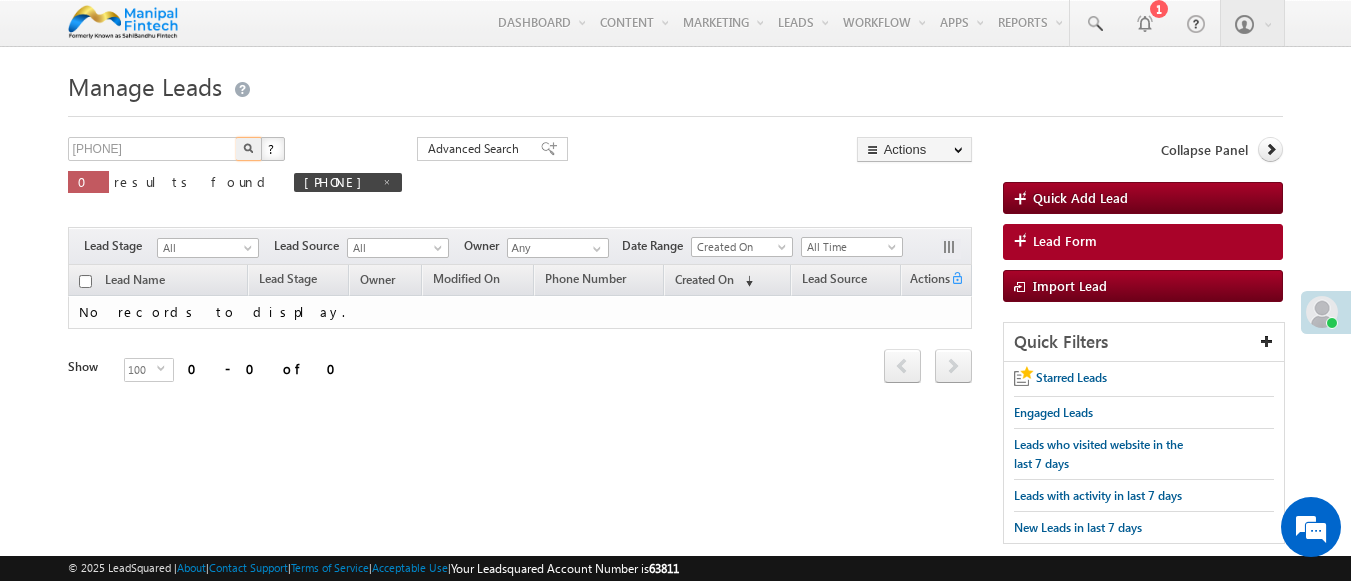 click at bounding box center (248, 148) 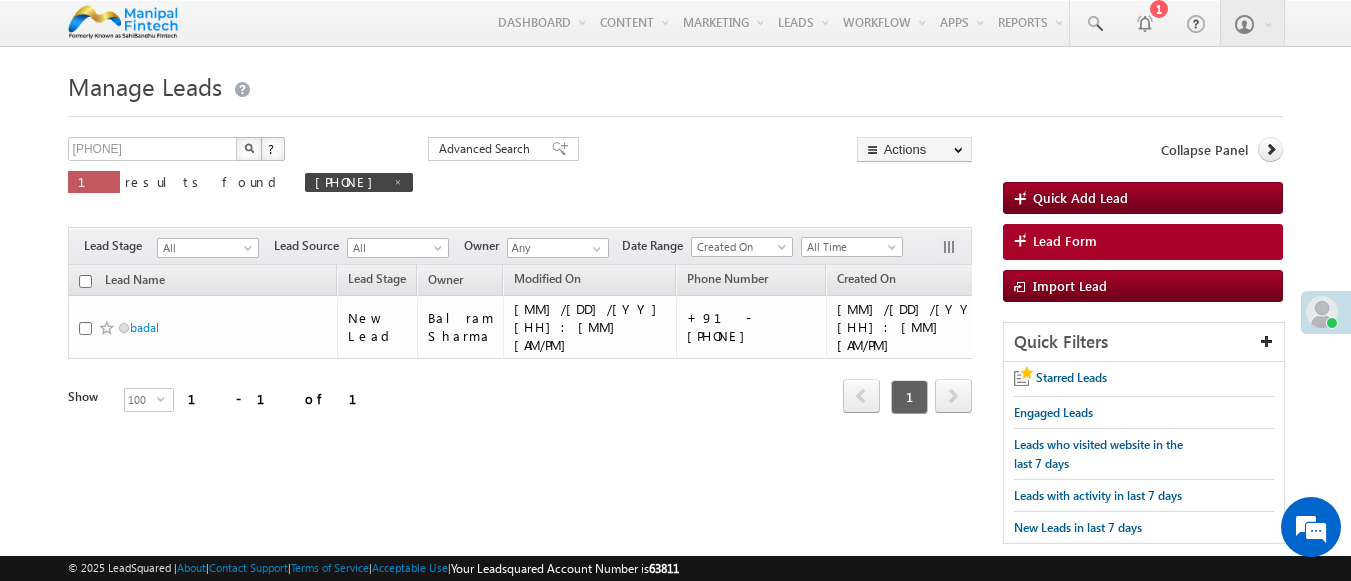 scroll, scrollTop: 0, scrollLeft: 0, axis: both 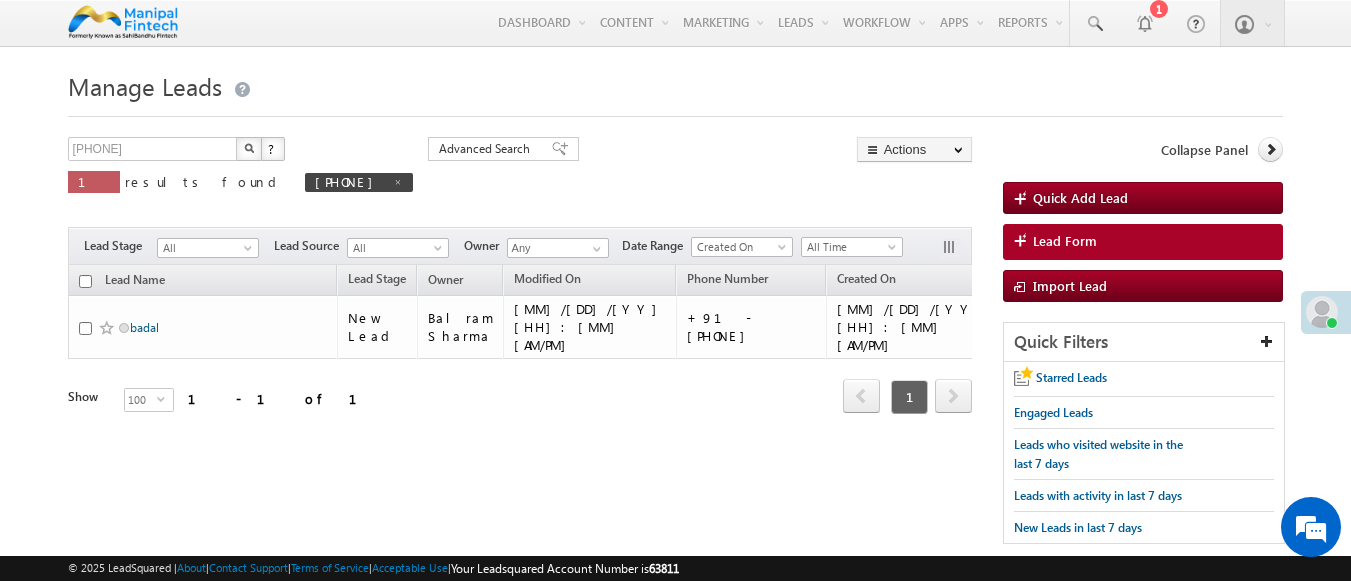 click on "badal" at bounding box center [144, 327] 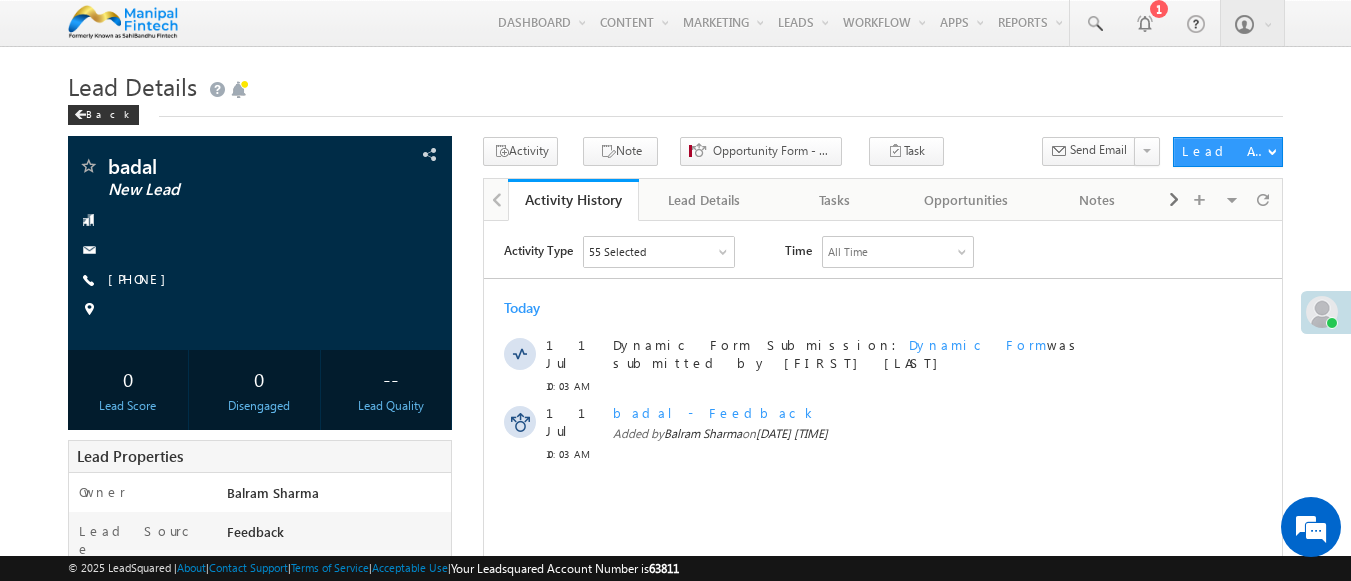 scroll, scrollTop: 0, scrollLeft: 0, axis: both 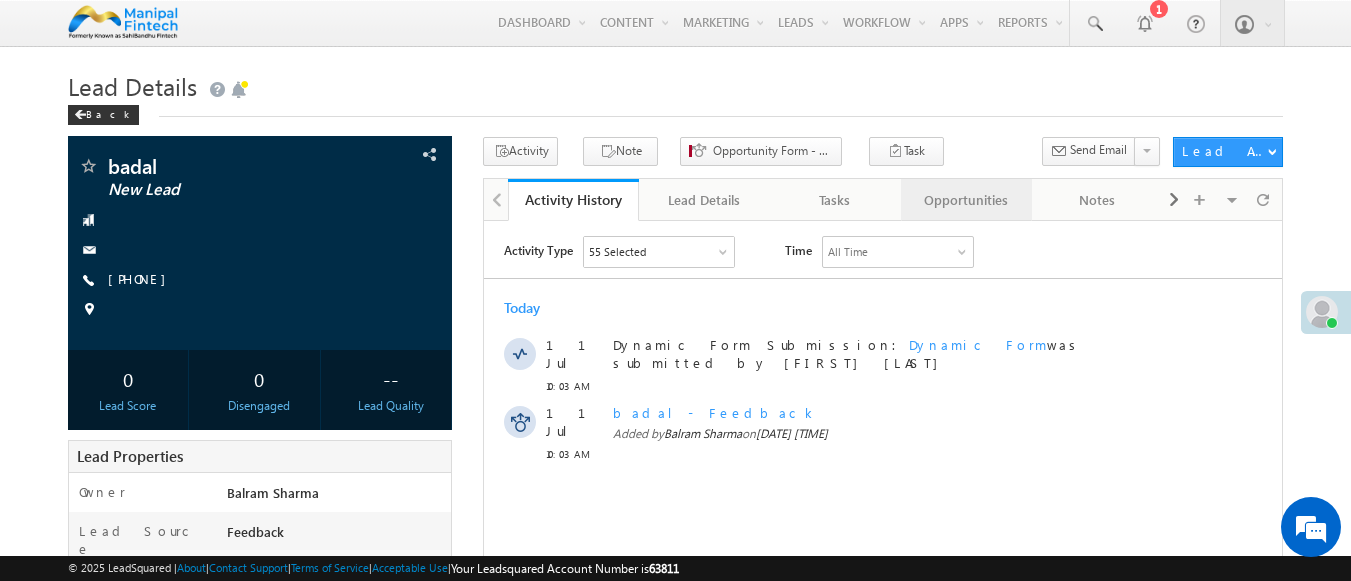 click on "Opportunities" at bounding box center (965, 200) 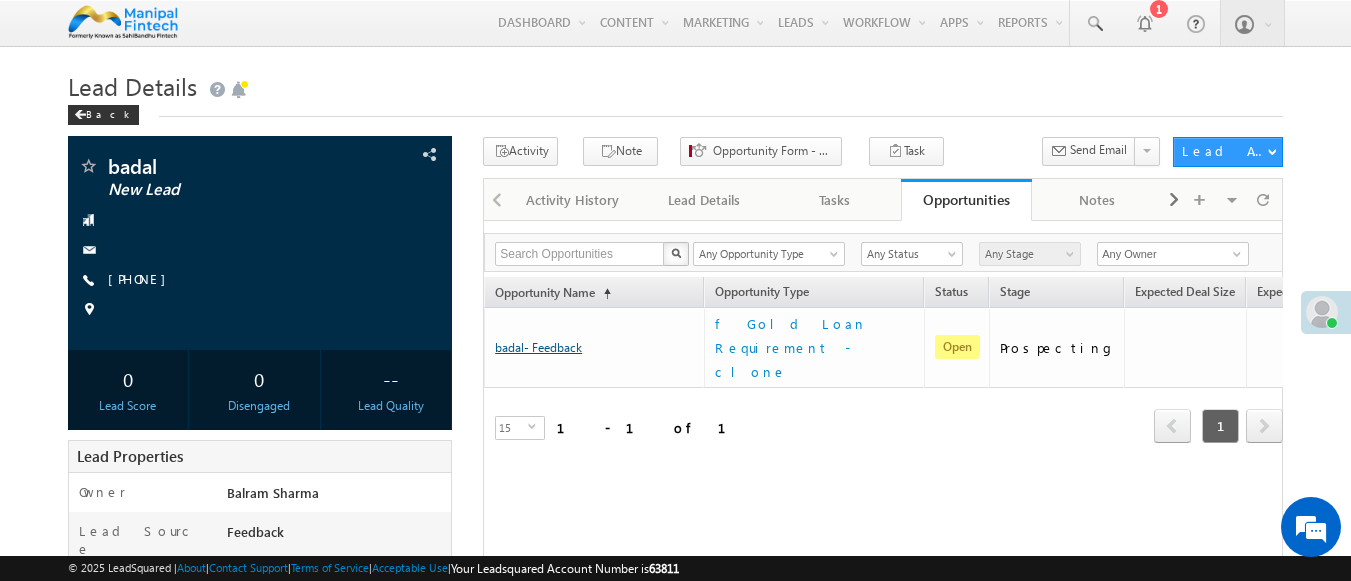 click on "badal- Feedback" at bounding box center [538, 347] 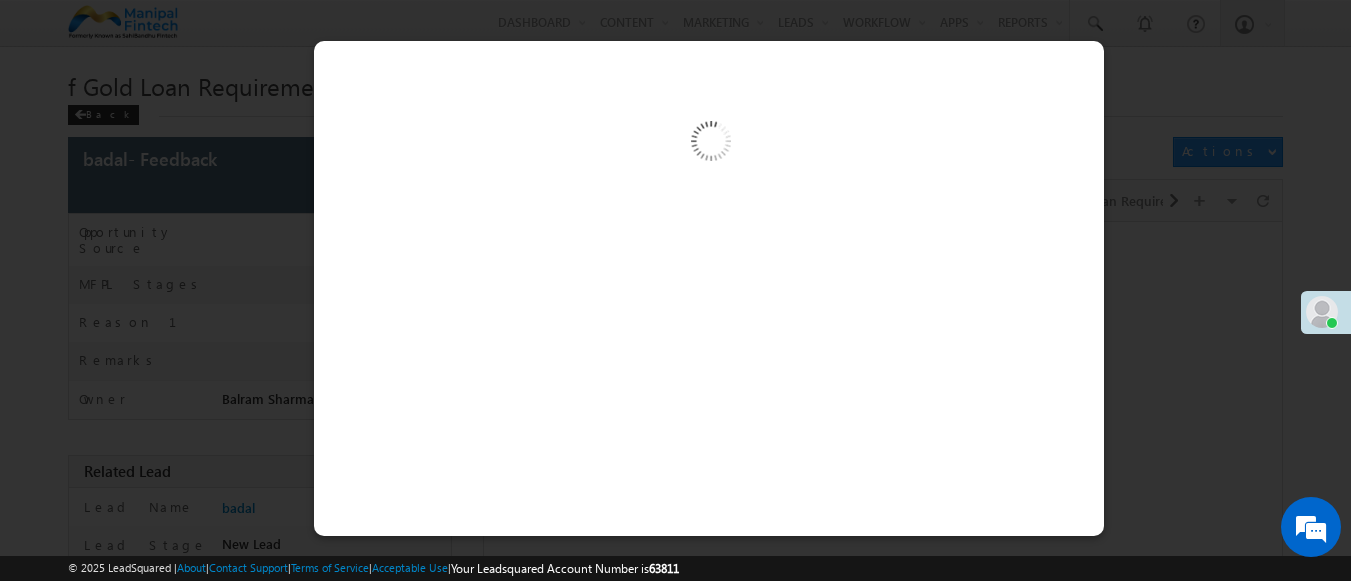 scroll, scrollTop: 0, scrollLeft: 0, axis: both 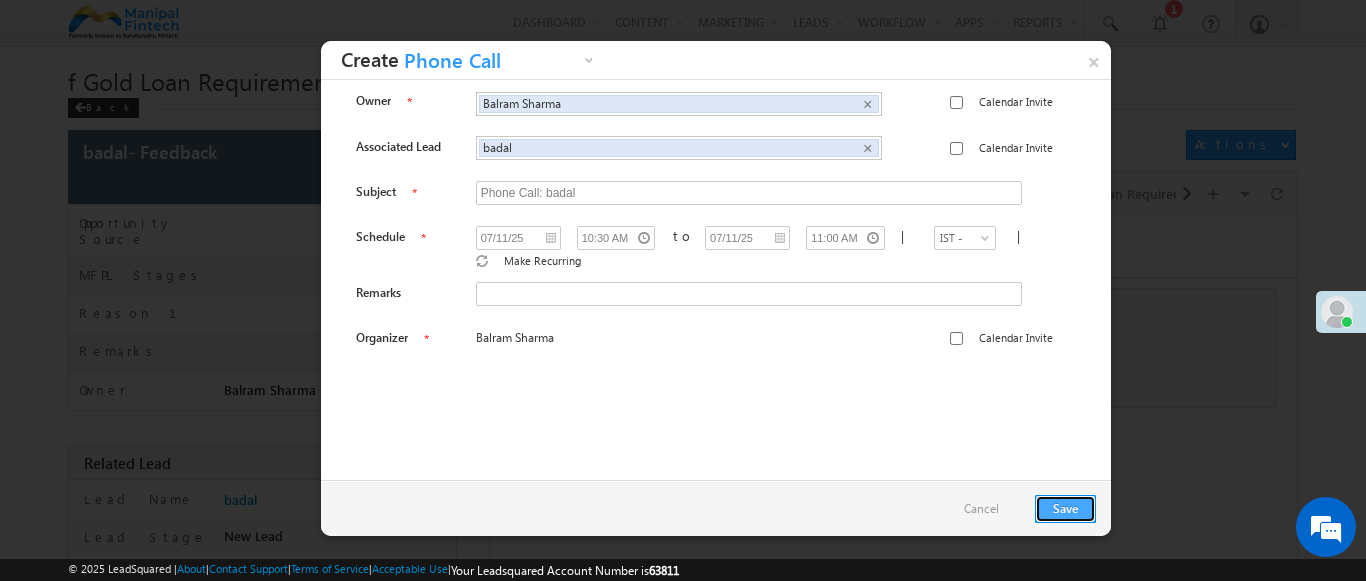 click on "Save" at bounding box center (1065, 509) 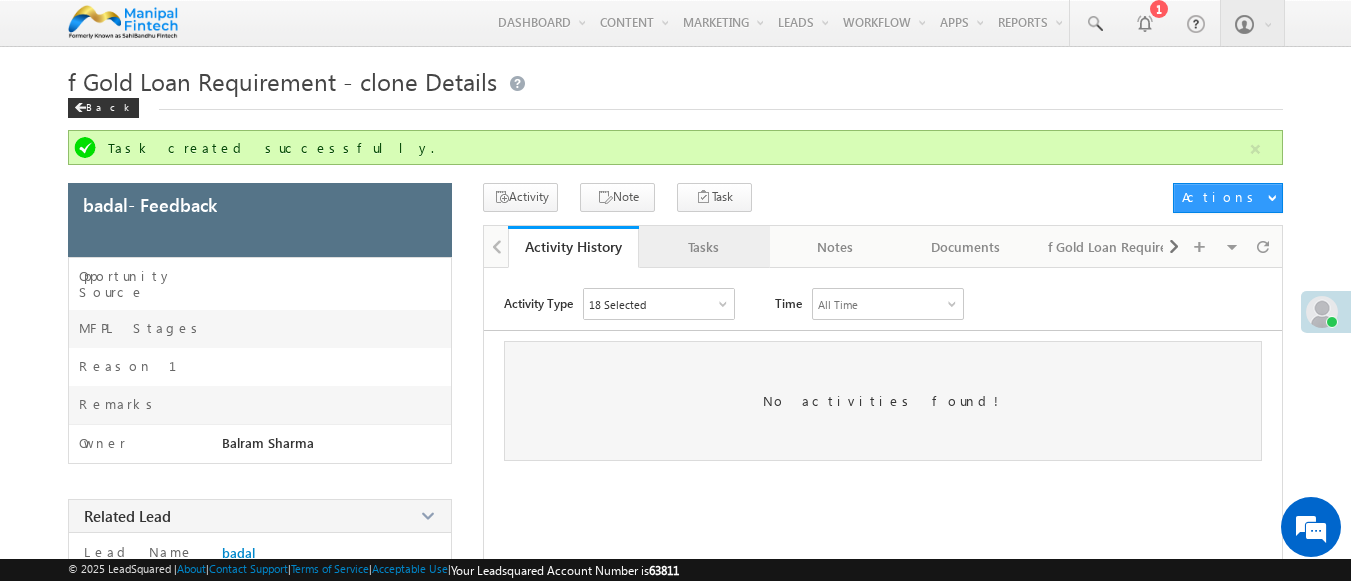 click on "Tasks" at bounding box center [703, 247] 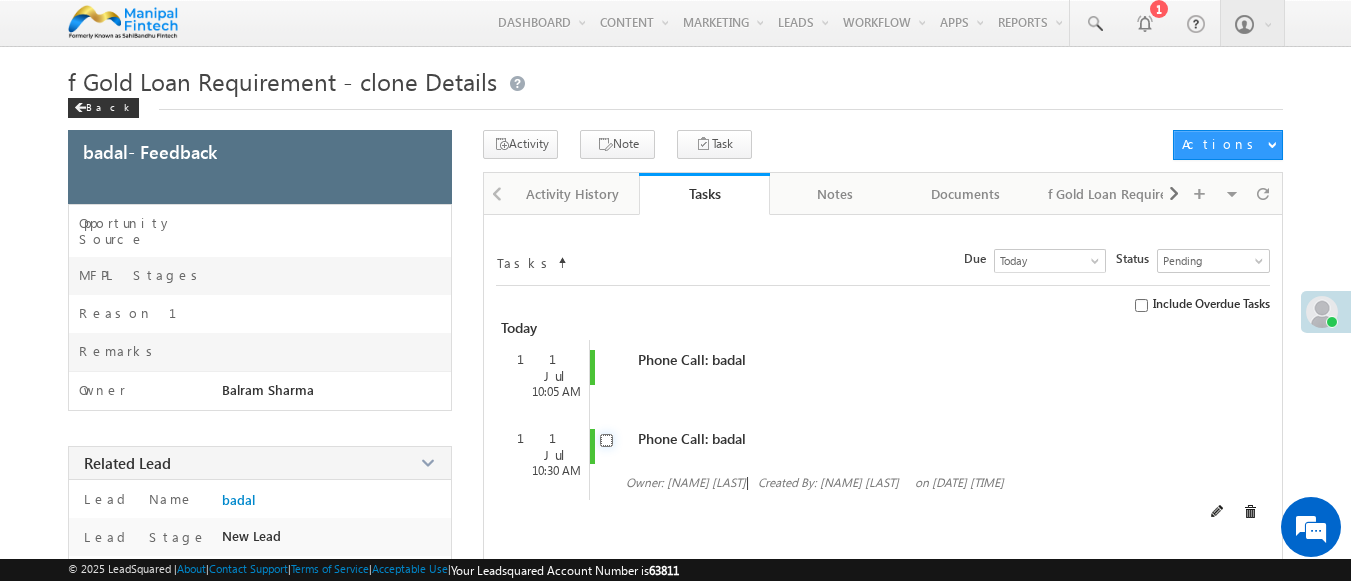 click at bounding box center [606, 440] 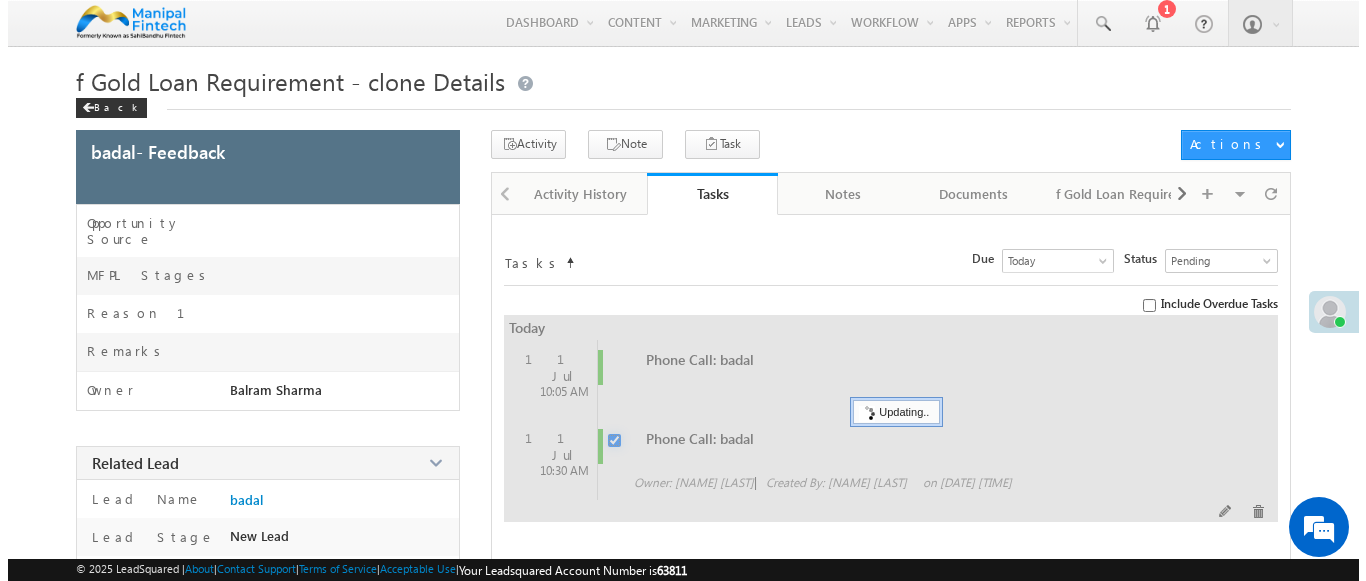 scroll, scrollTop: 0, scrollLeft: 0, axis: both 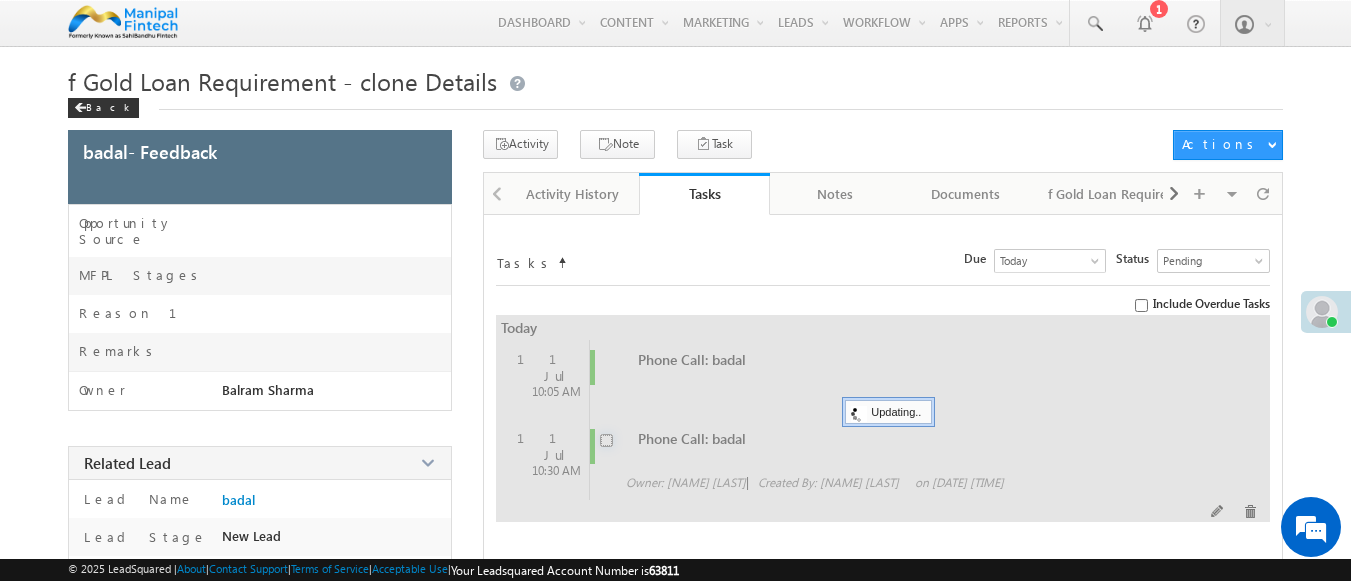 checkbox on "false" 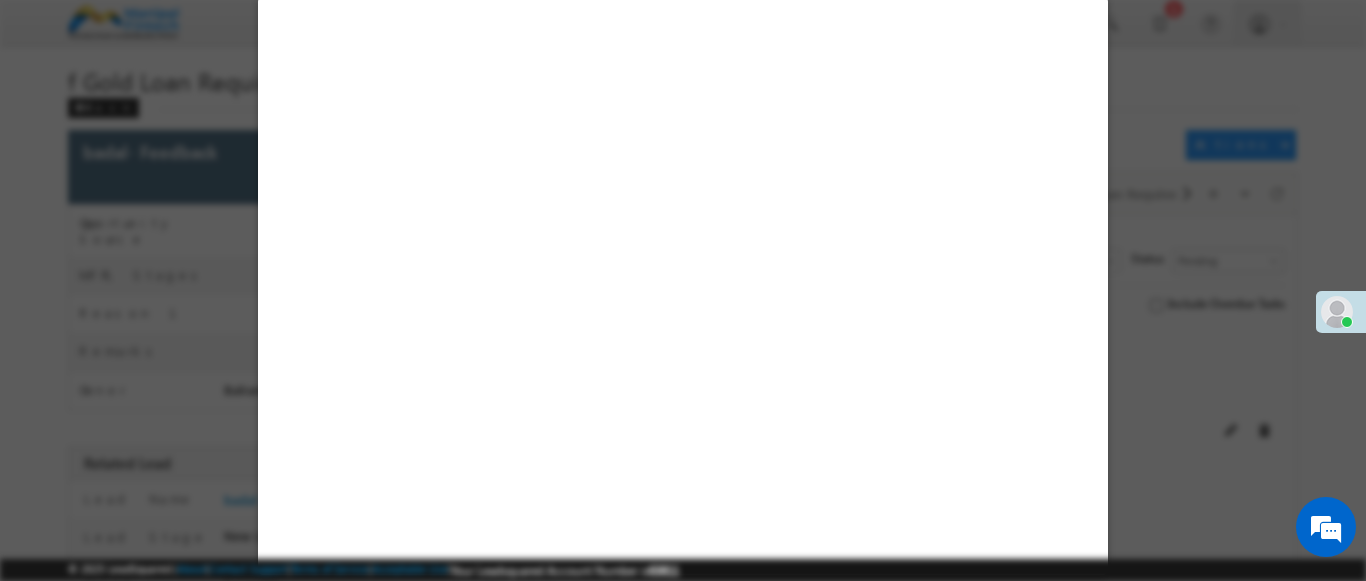 select on "Feedback" 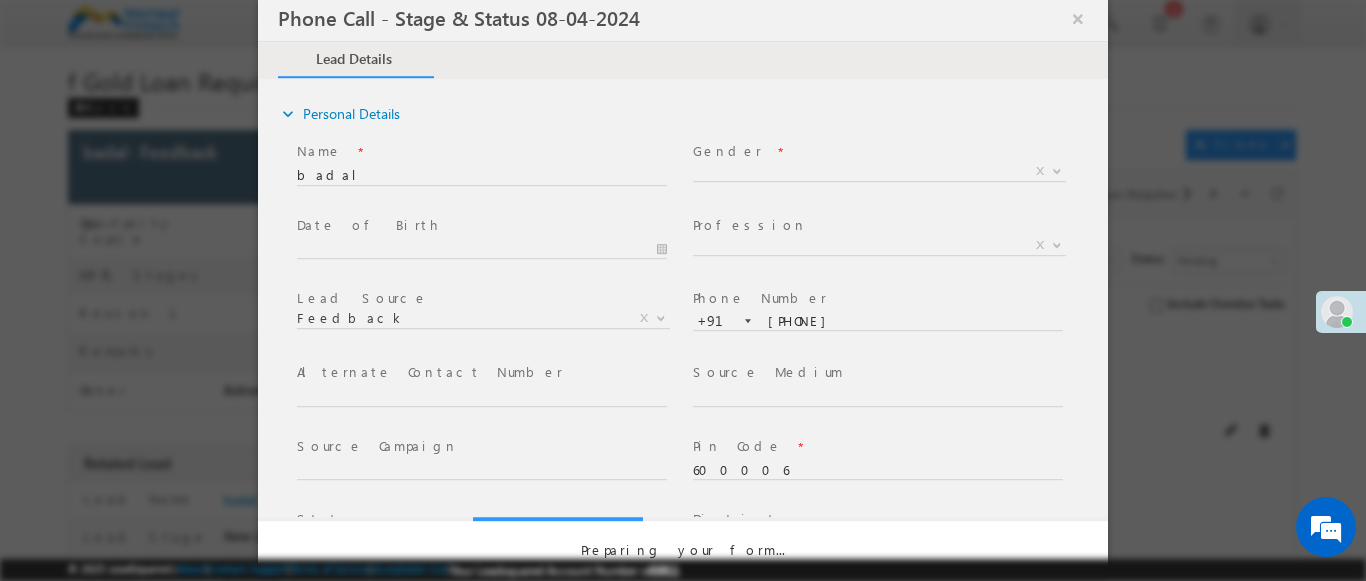 select on "Open" 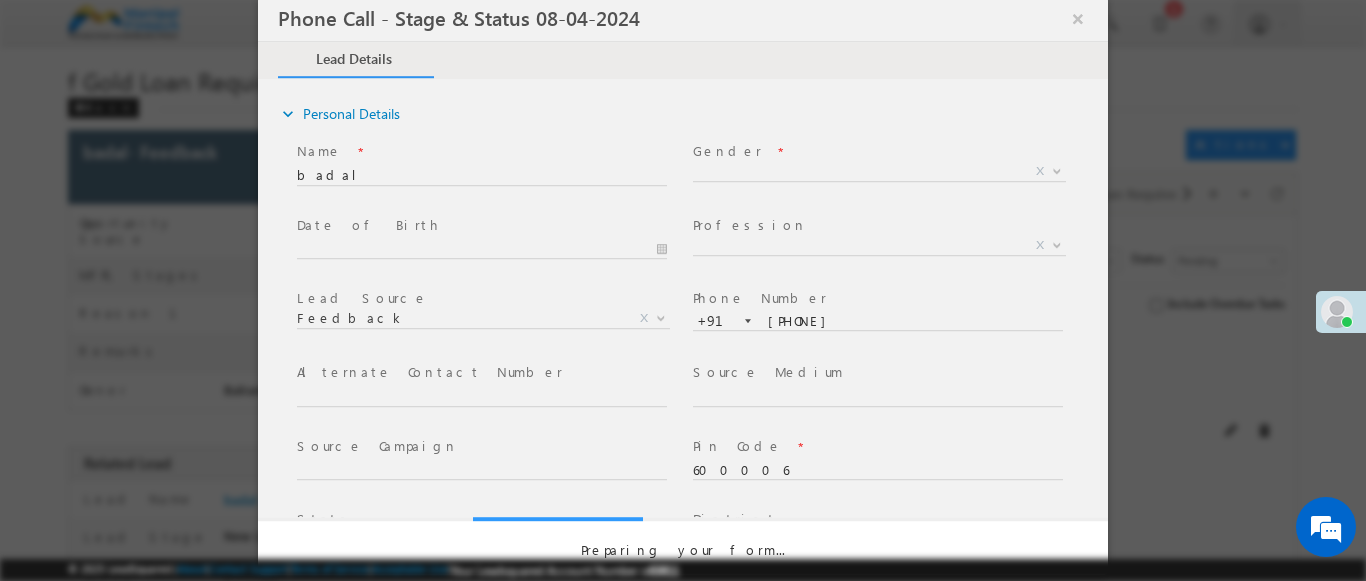 scroll, scrollTop: 0, scrollLeft: 0, axis: both 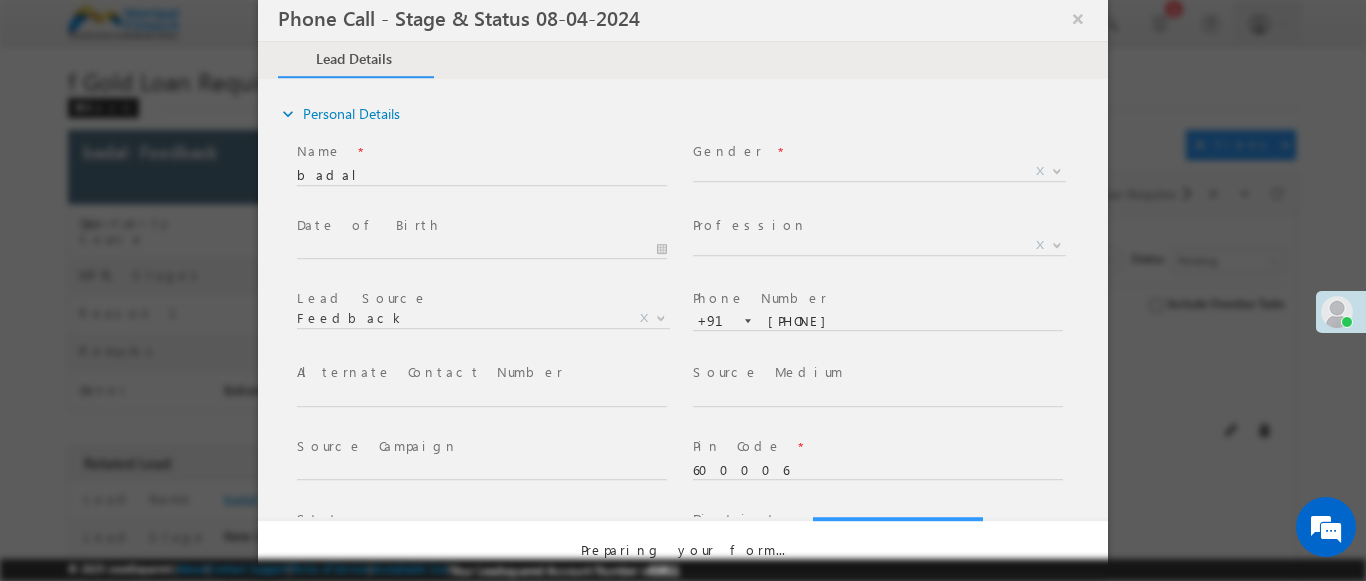 select on "Fresh Lead" 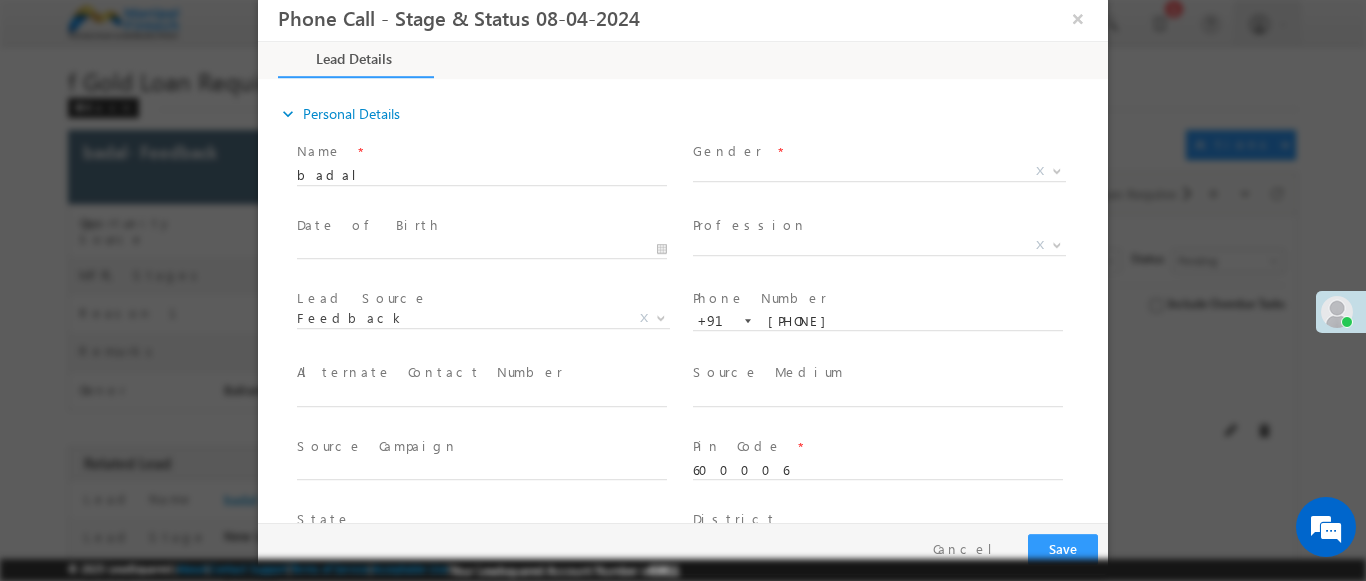 type on "[DATE] [TIME]" 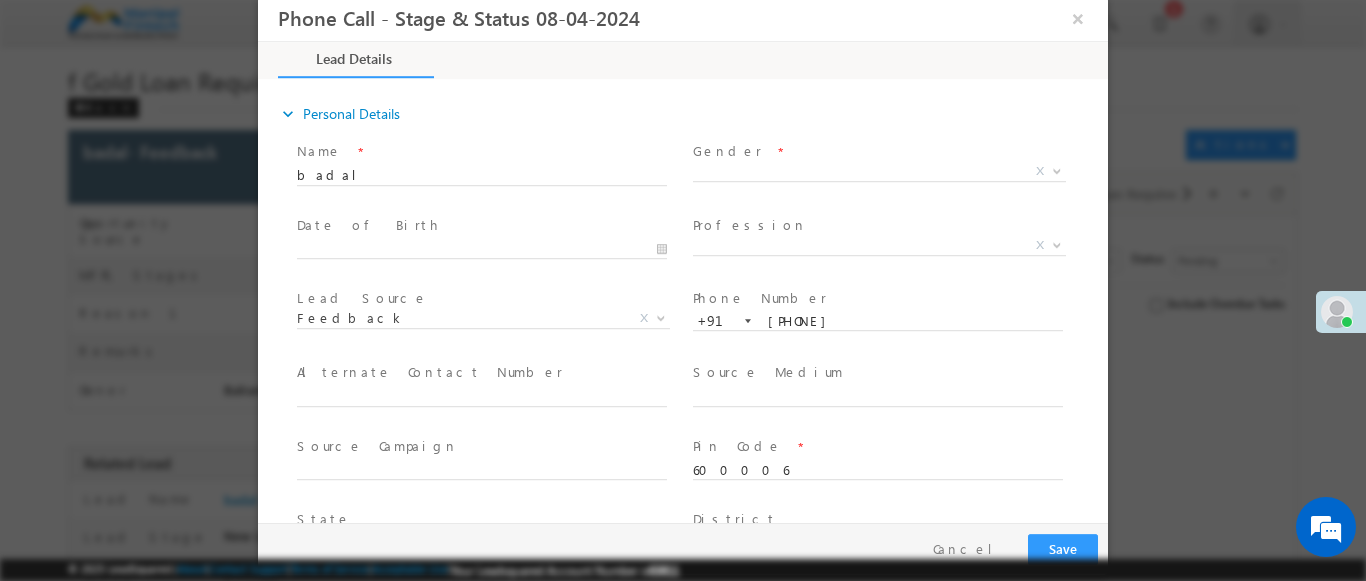 click at bounding box center (1057, 170) 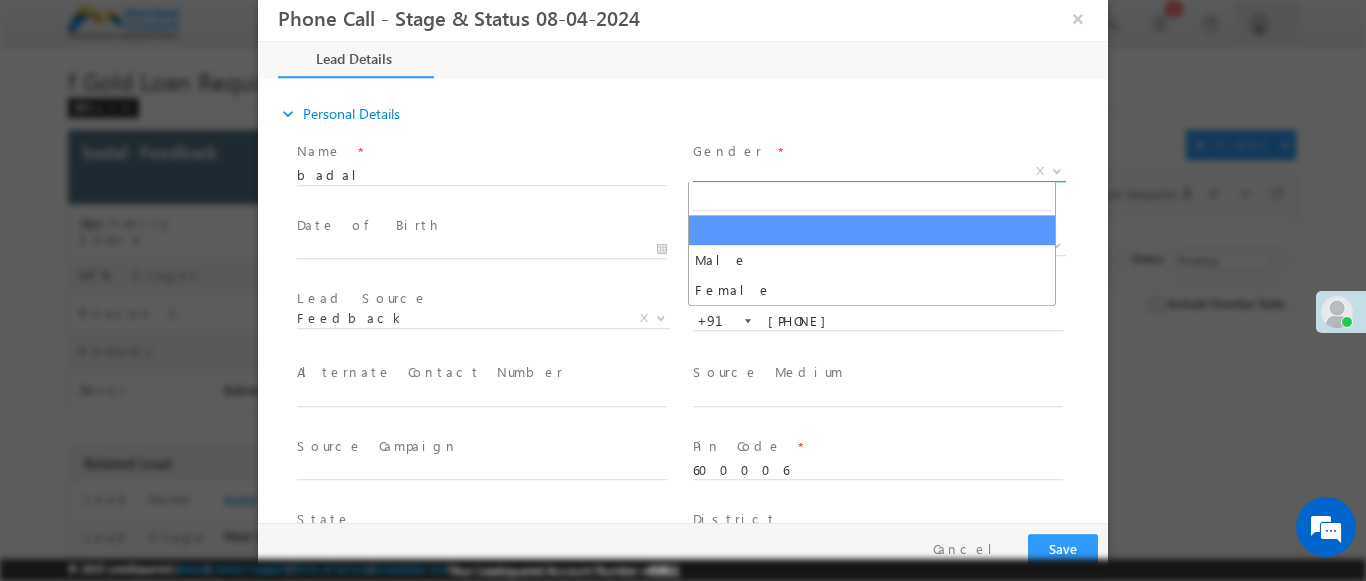 select on "Male" 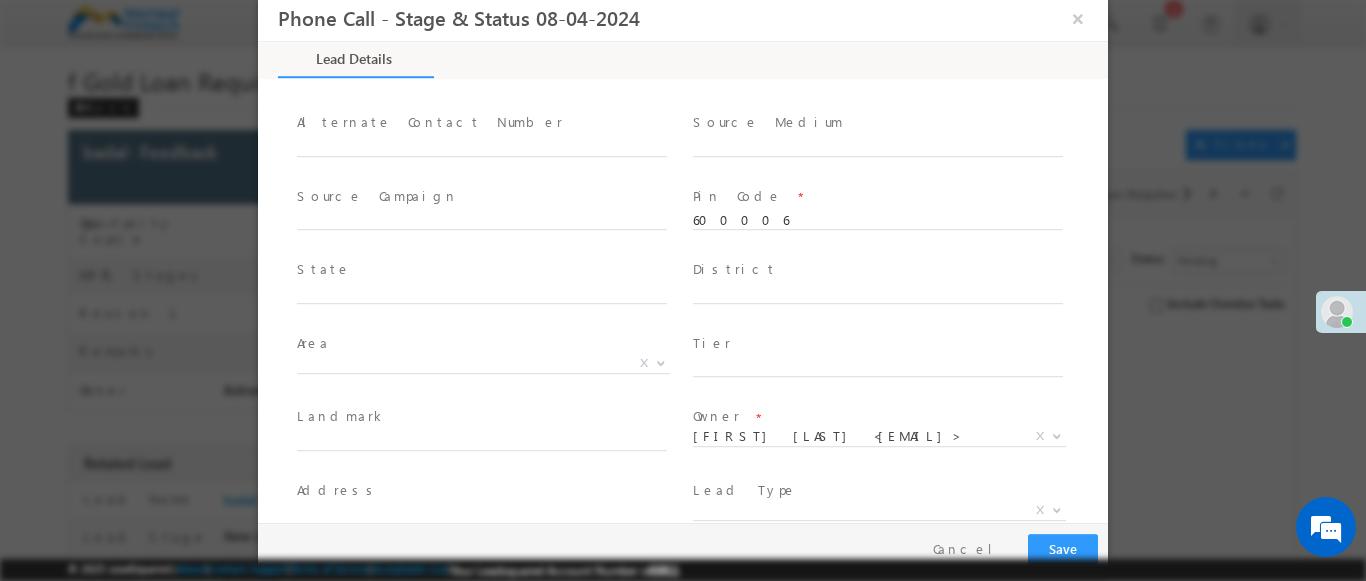 click at bounding box center (1057, 509) 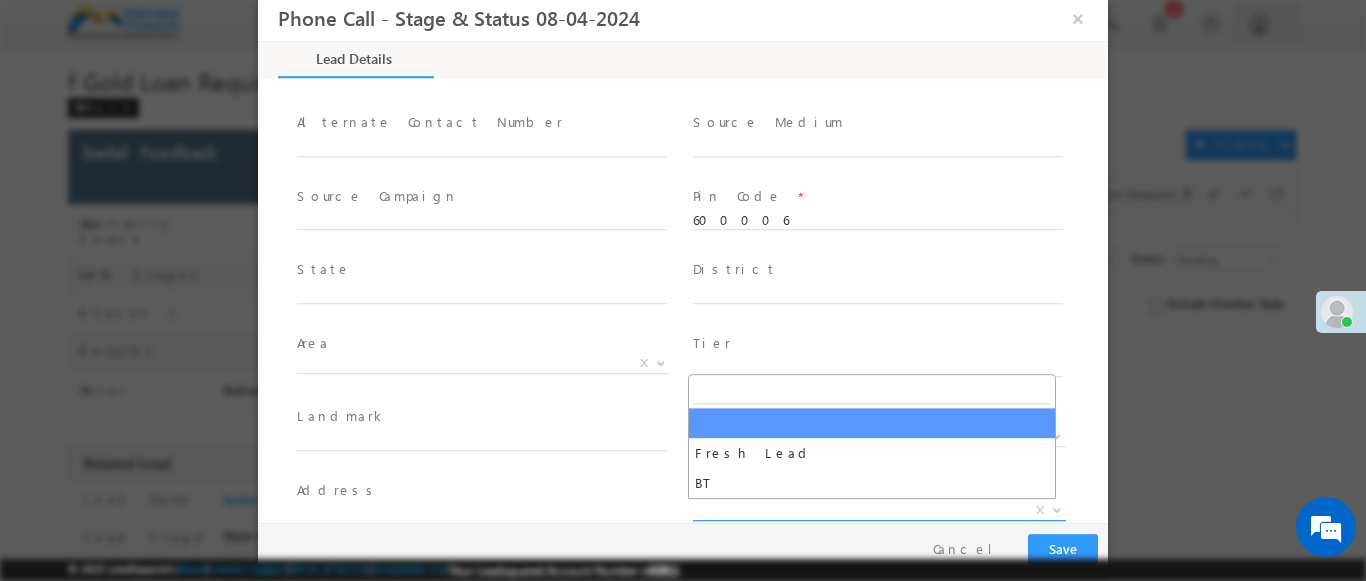 select on "Fresh Lead" 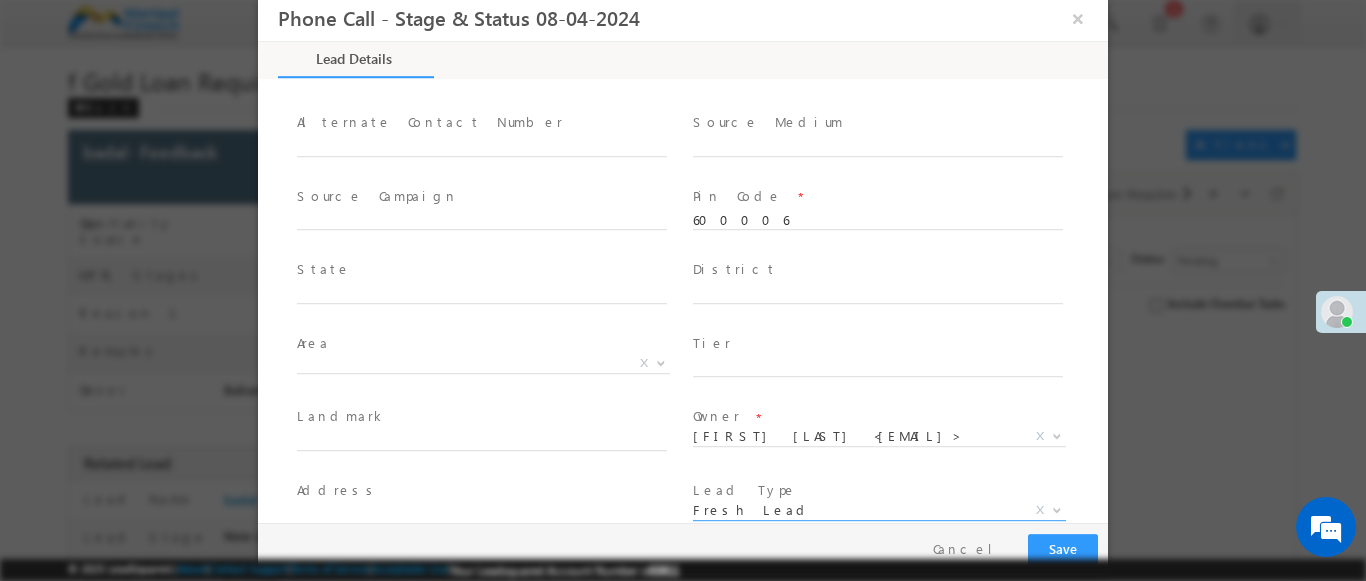 scroll, scrollTop: 324, scrollLeft: 0, axis: vertical 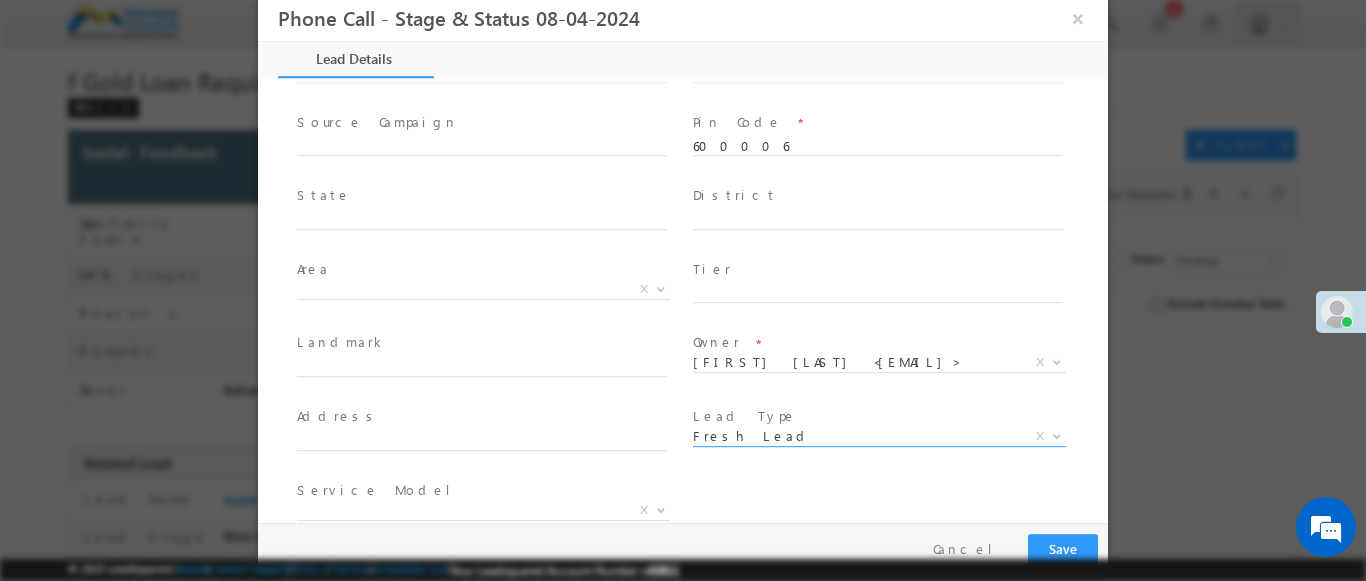 click at bounding box center [661, 509] 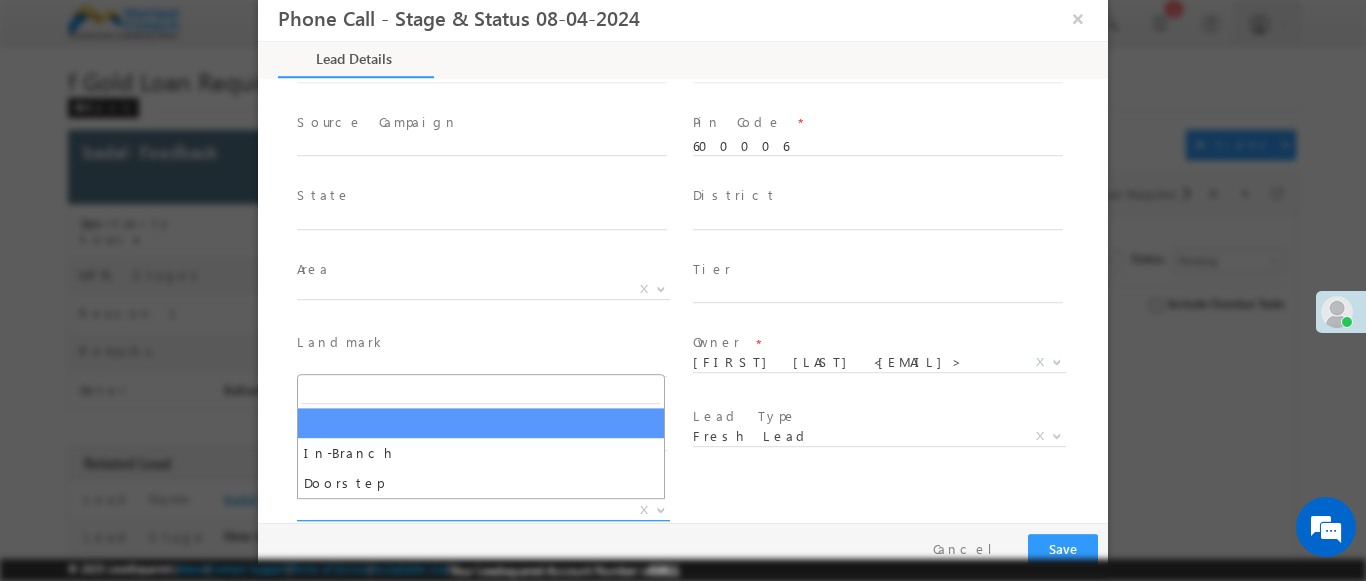 select on "In-Branch" 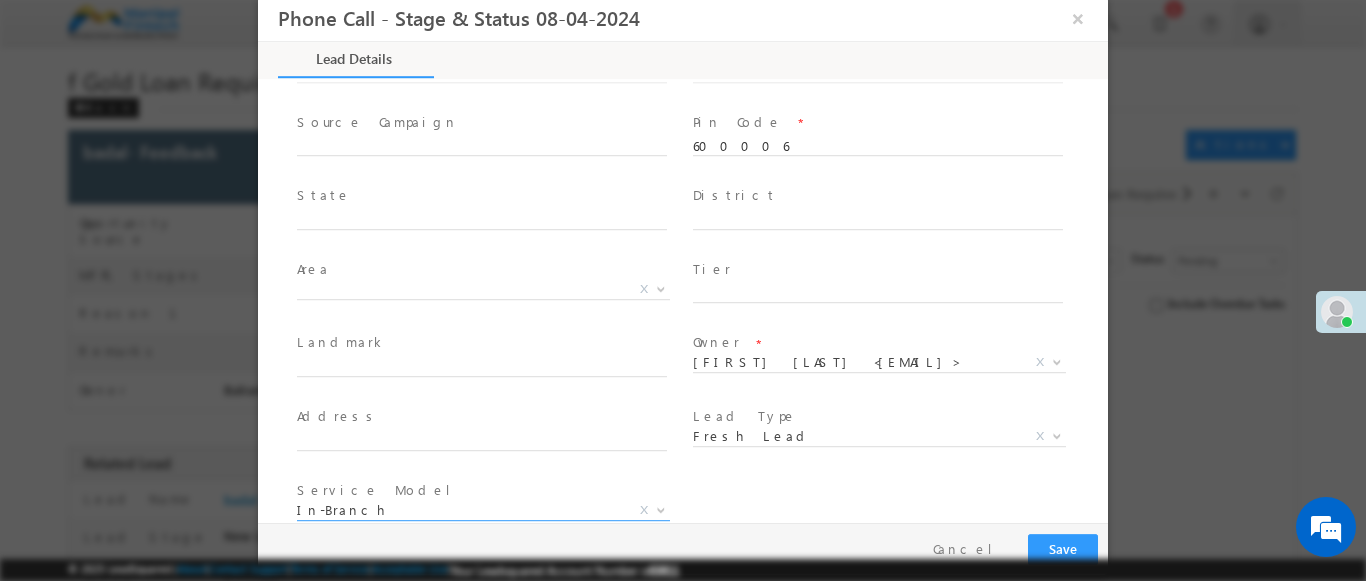 scroll, scrollTop: 3, scrollLeft: 0, axis: vertical 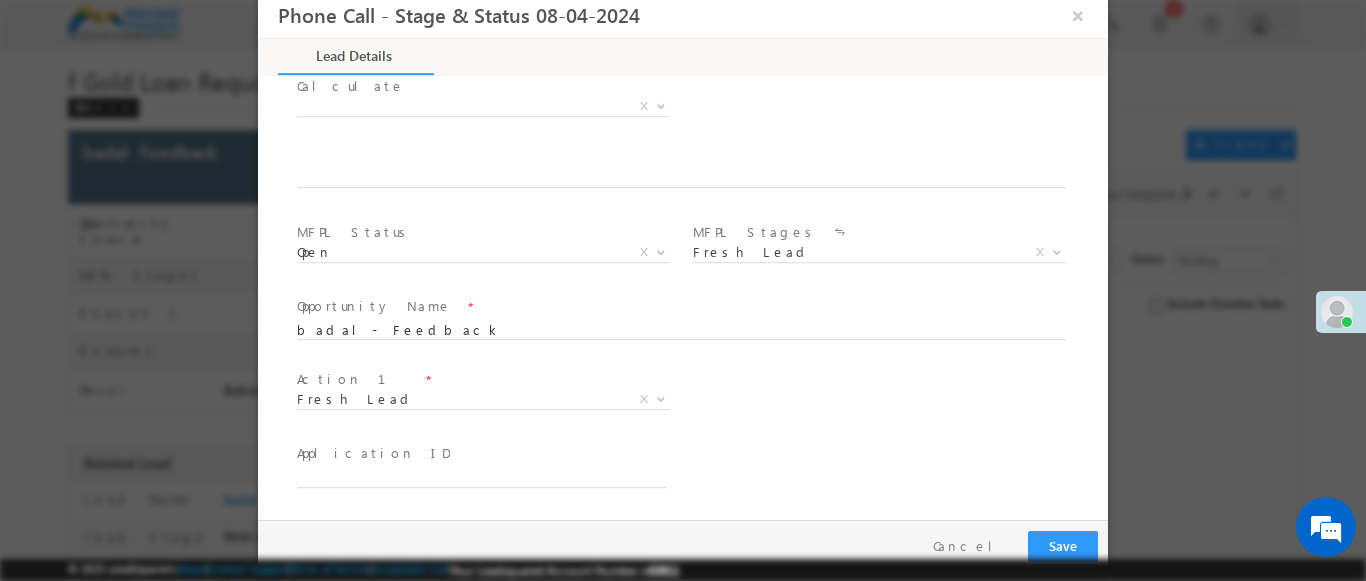 click at bounding box center (661, 398) 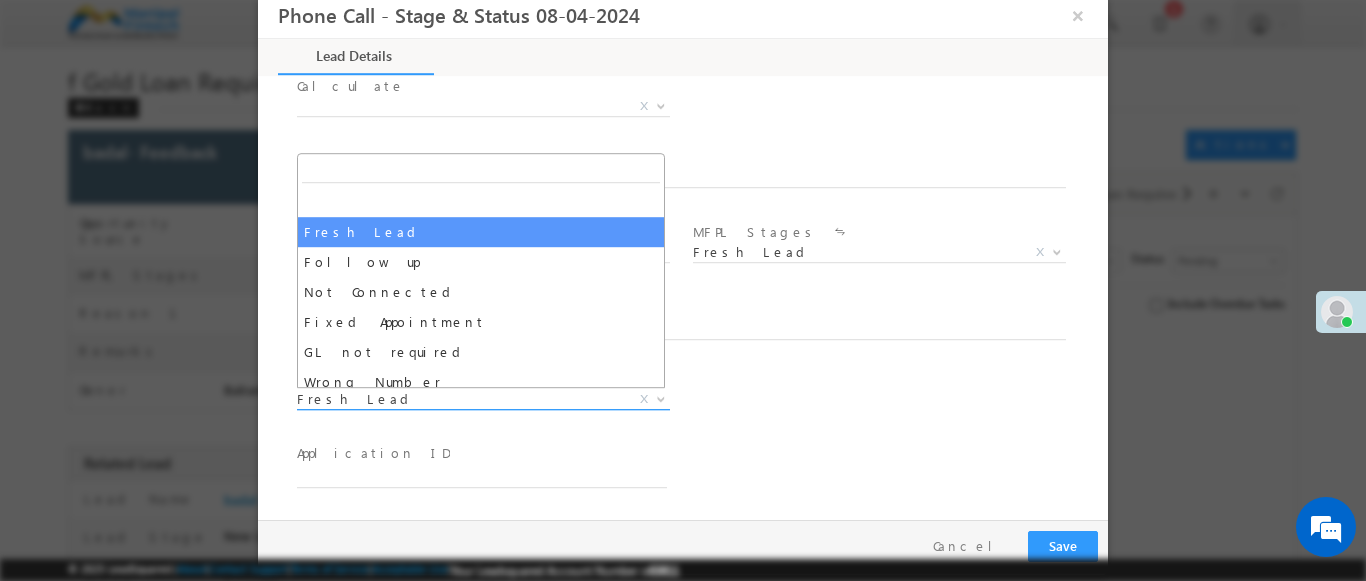 select on "Fixed Appointment" 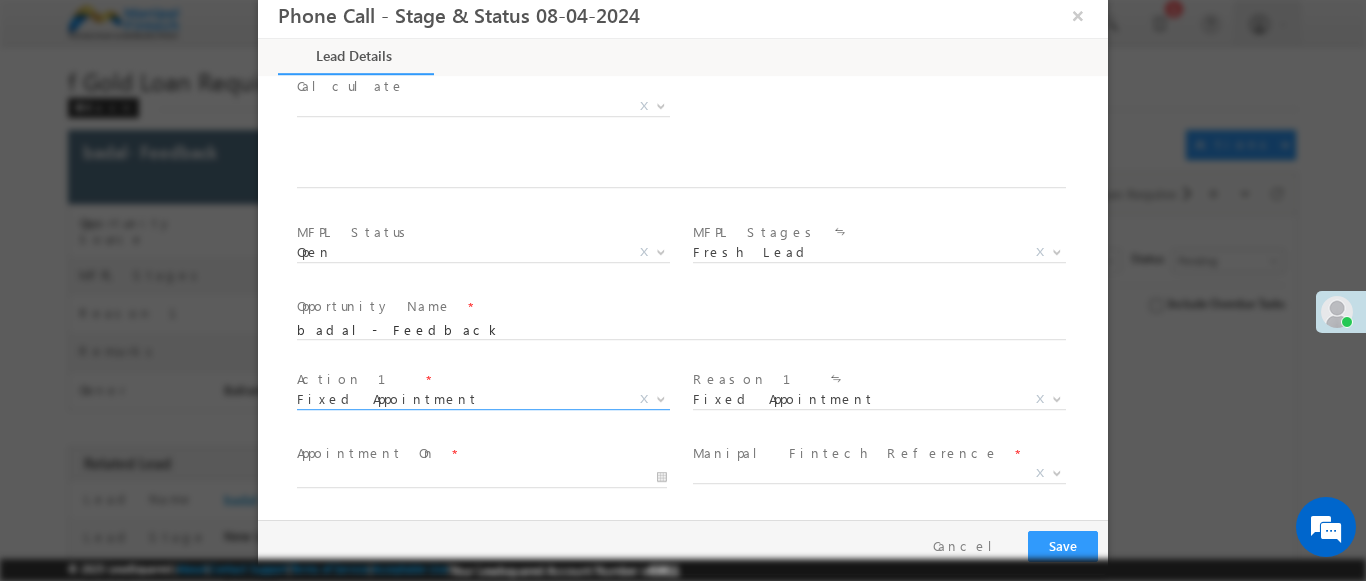 scroll, scrollTop: 3, scrollLeft: 0, axis: vertical 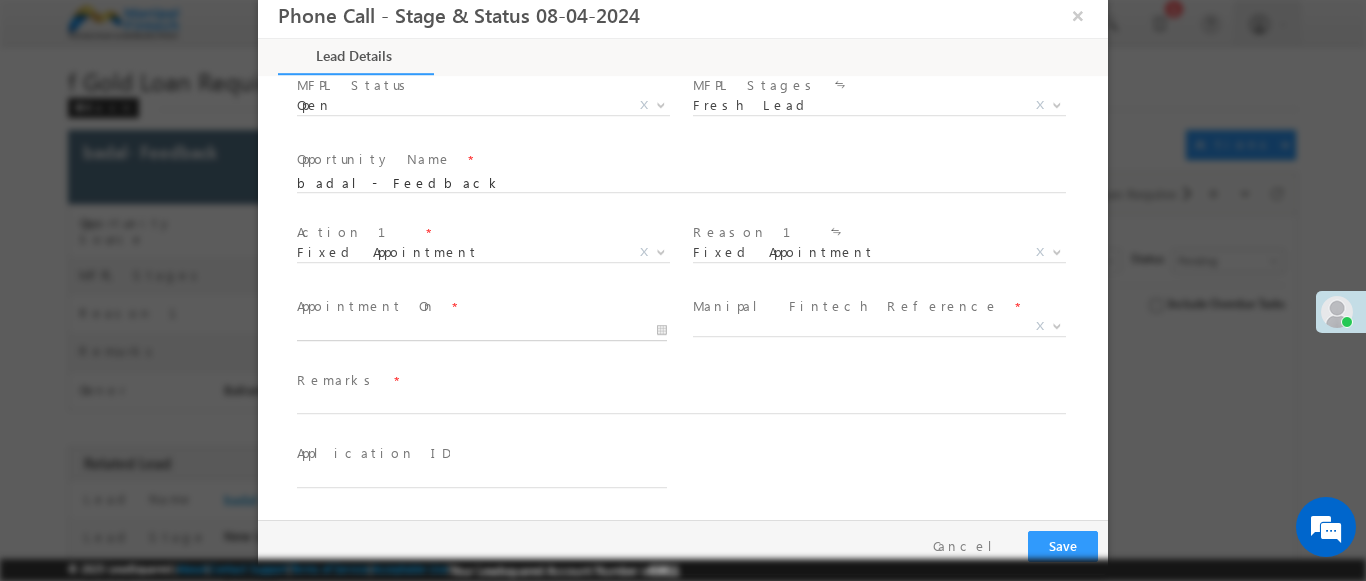 click at bounding box center (482, 331) 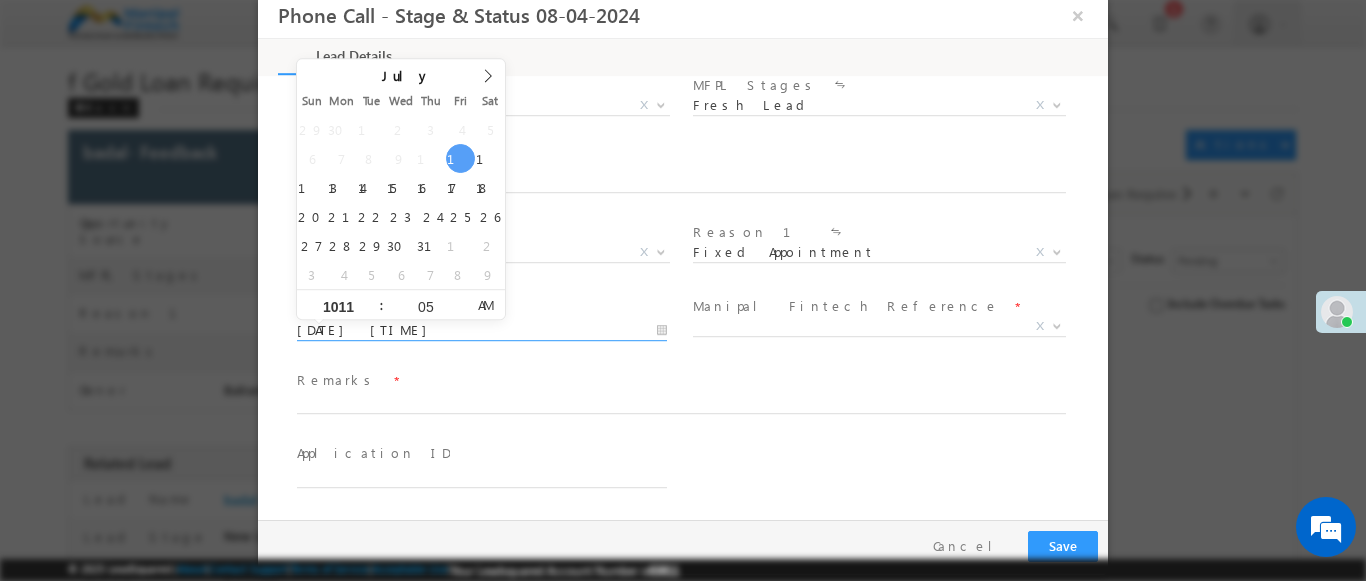 type on "1011" 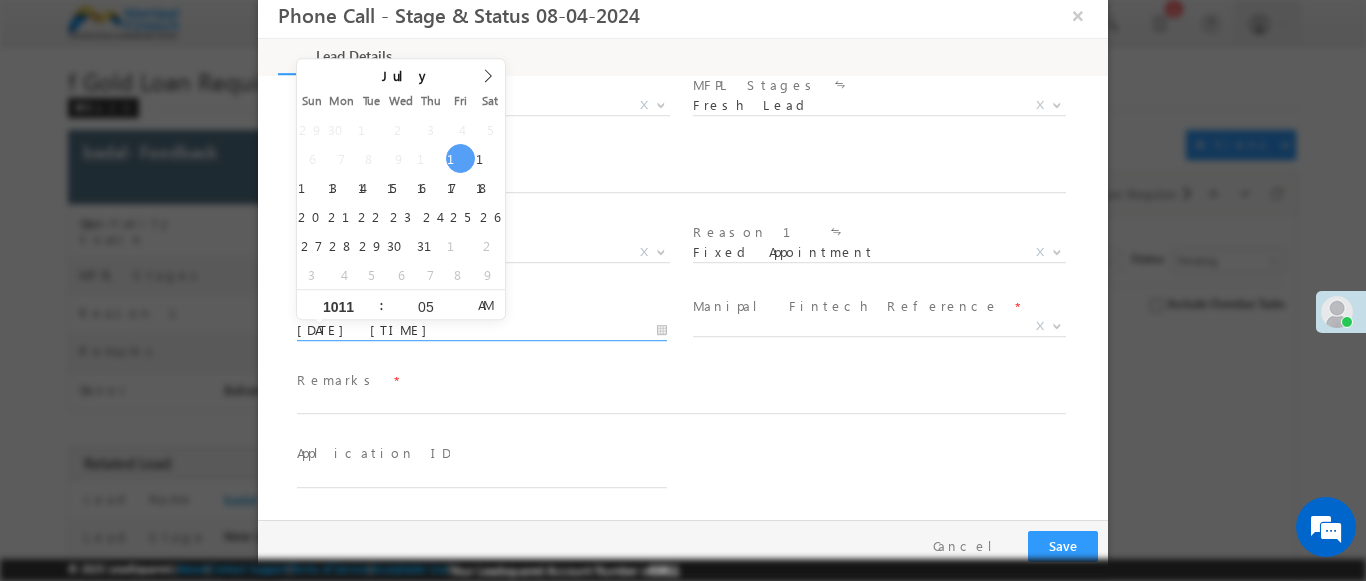 type on "11" 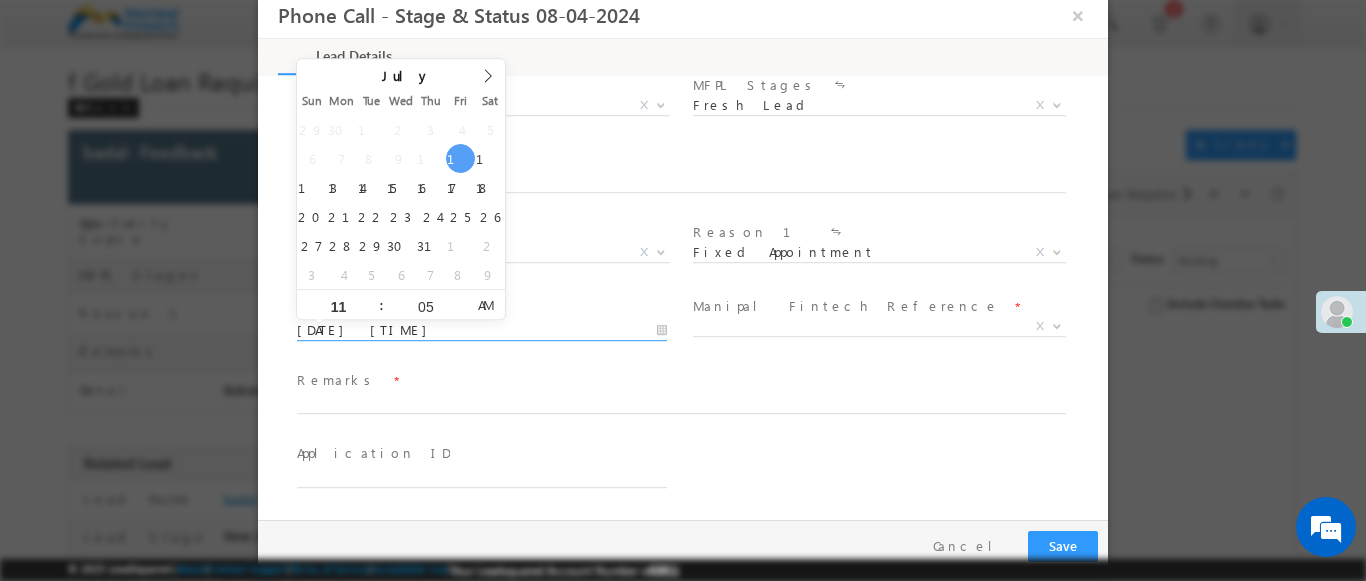 click at bounding box center [1057, 325] 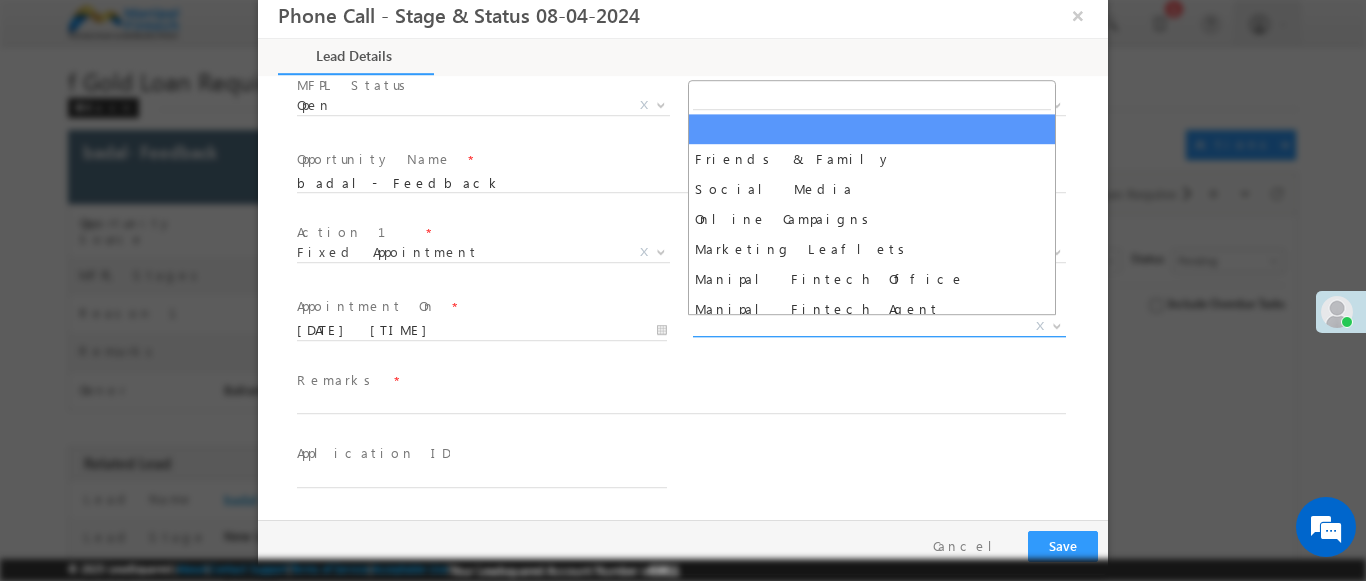 select on "Friends & Family" 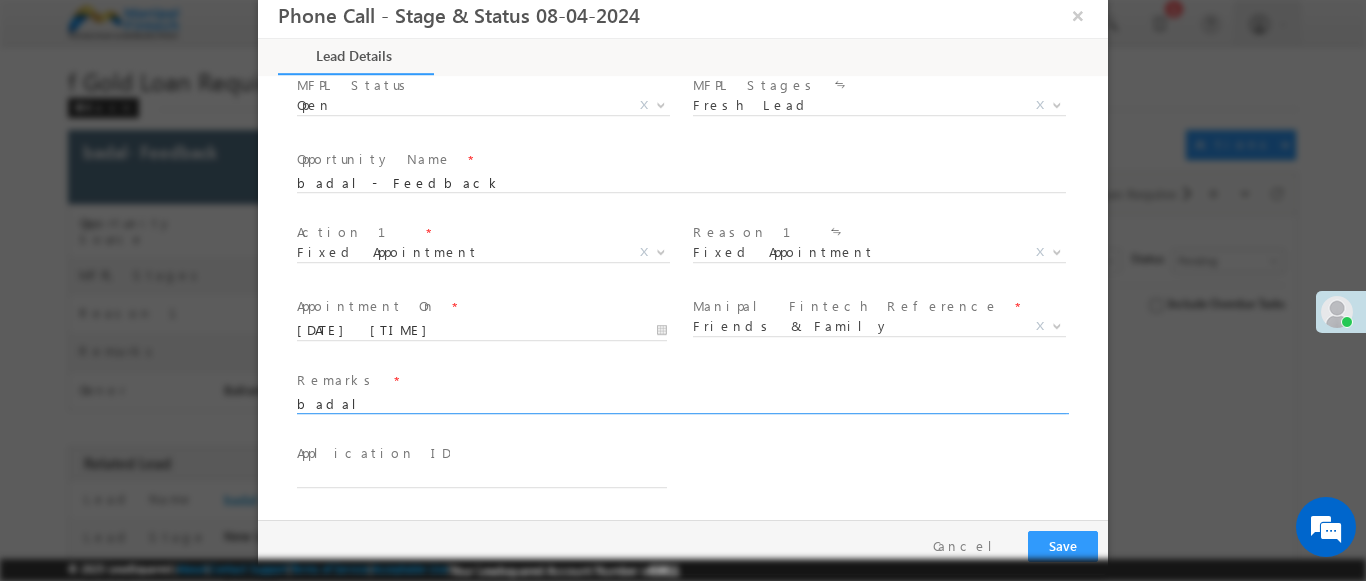 type on "badal" 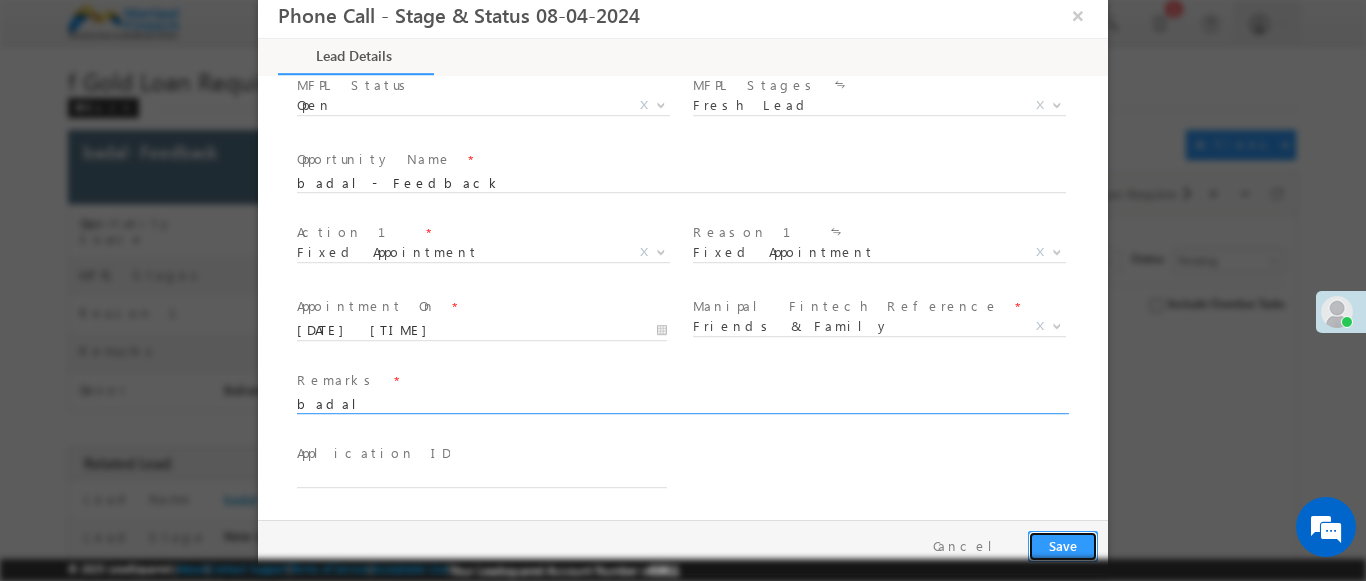 click on "Save" at bounding box center (1063, 546) 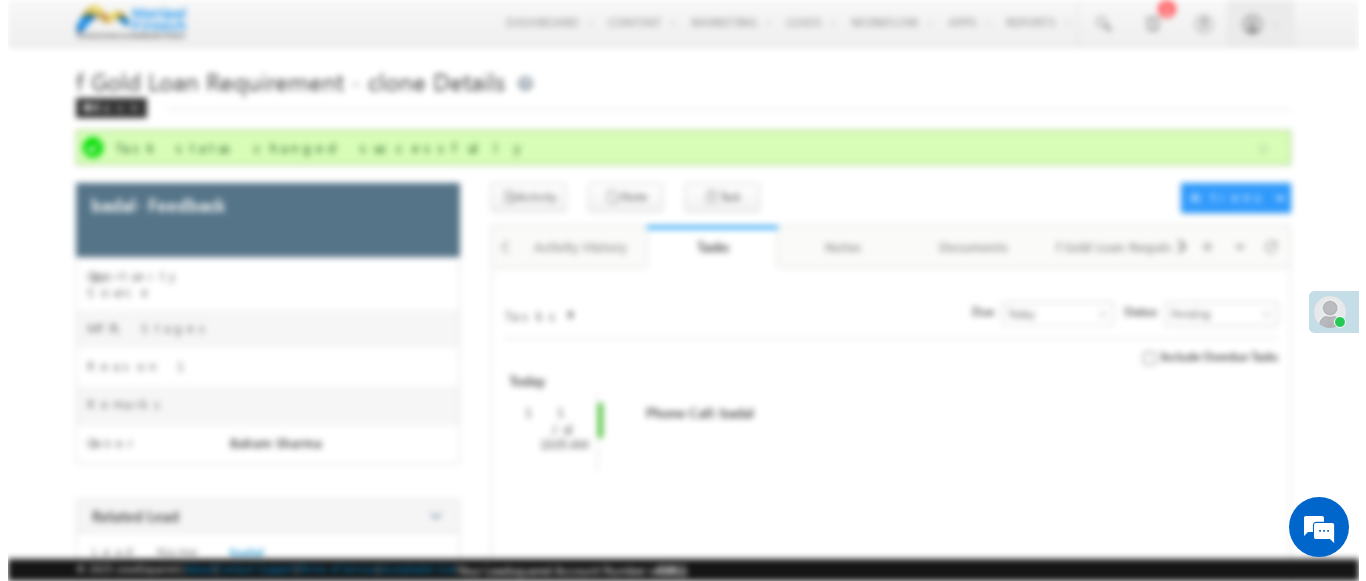 scroll, scrollTop: 0, scrollLeft: 0, axis: both 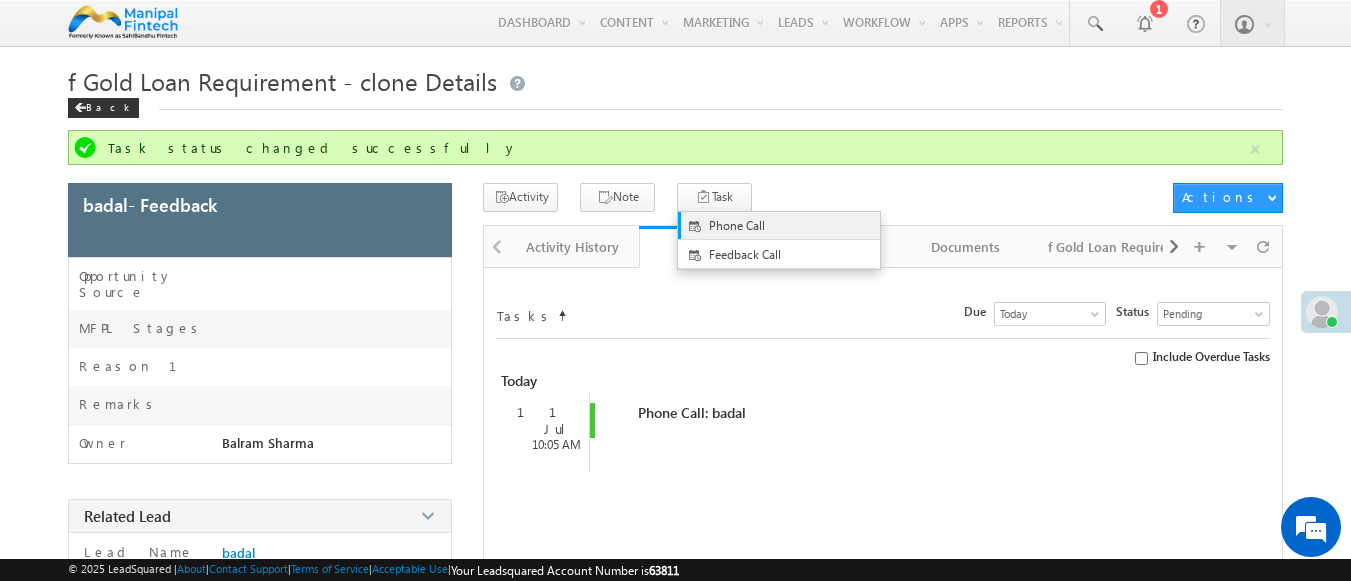 click on "Phone Call" at bounding box center (795, 226) 